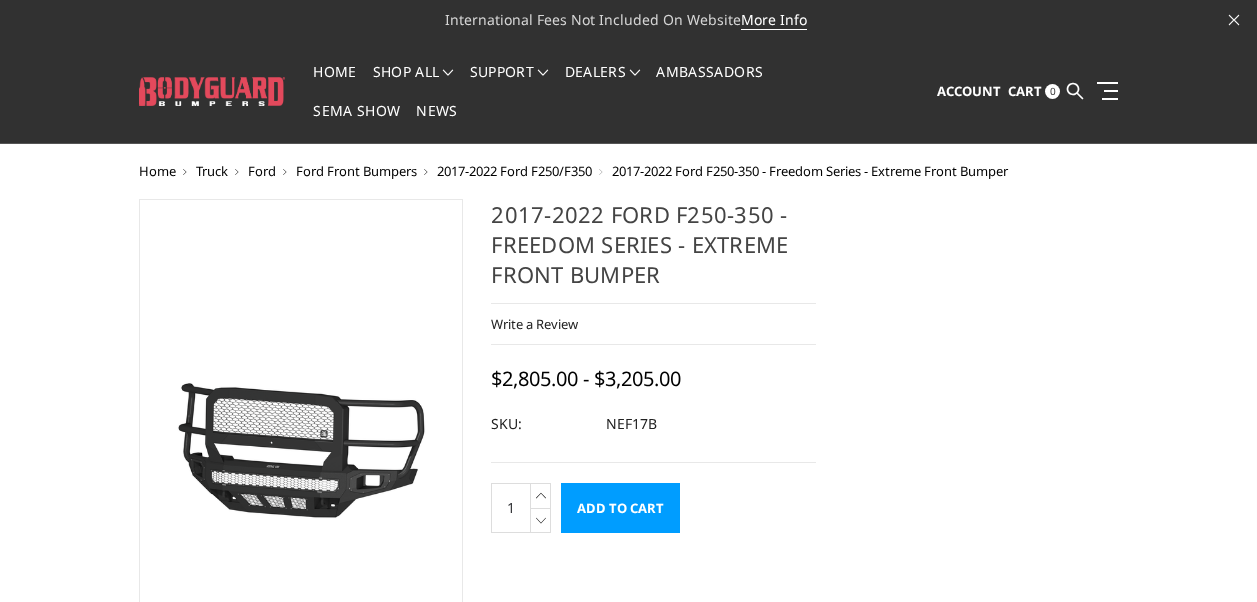 scroll, scrollTop: 0, scrollLeft: 0, axis: both 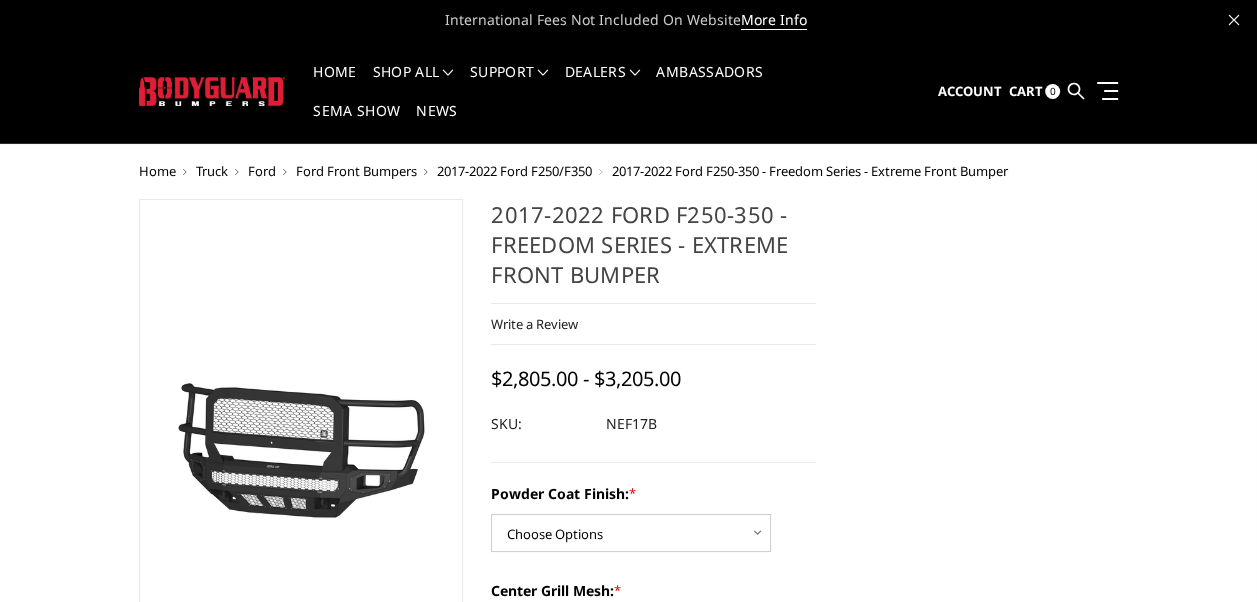 click on "Truck" at bounding box center (212, 171) 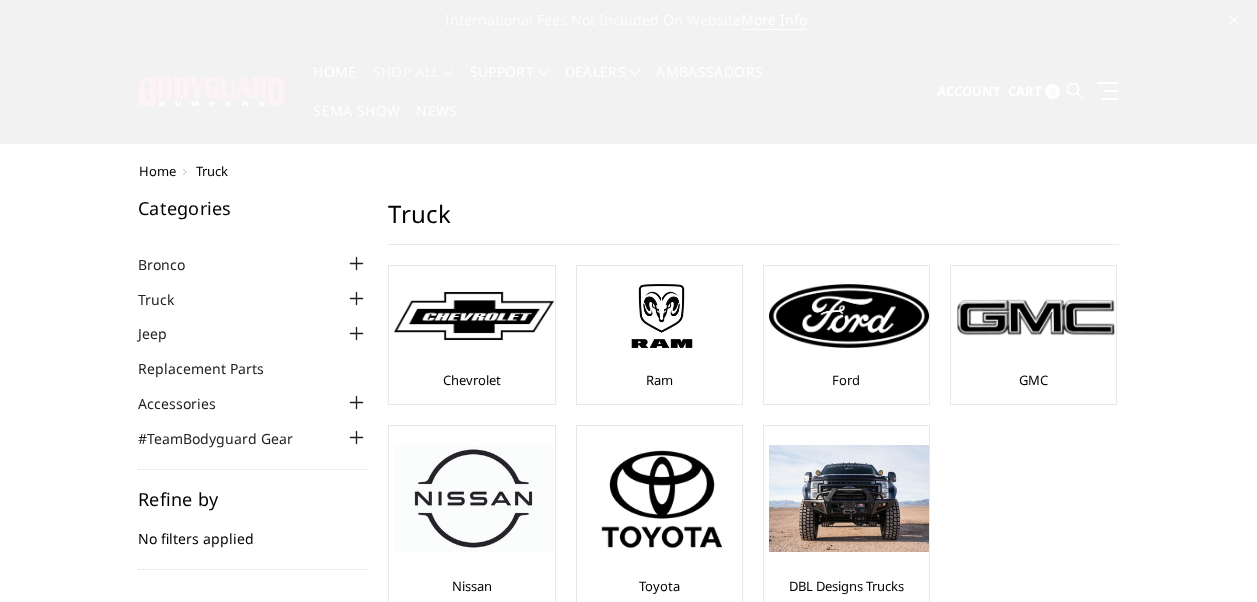 scroll, scrollTop: 0, scrollLeft: 0, axis: both 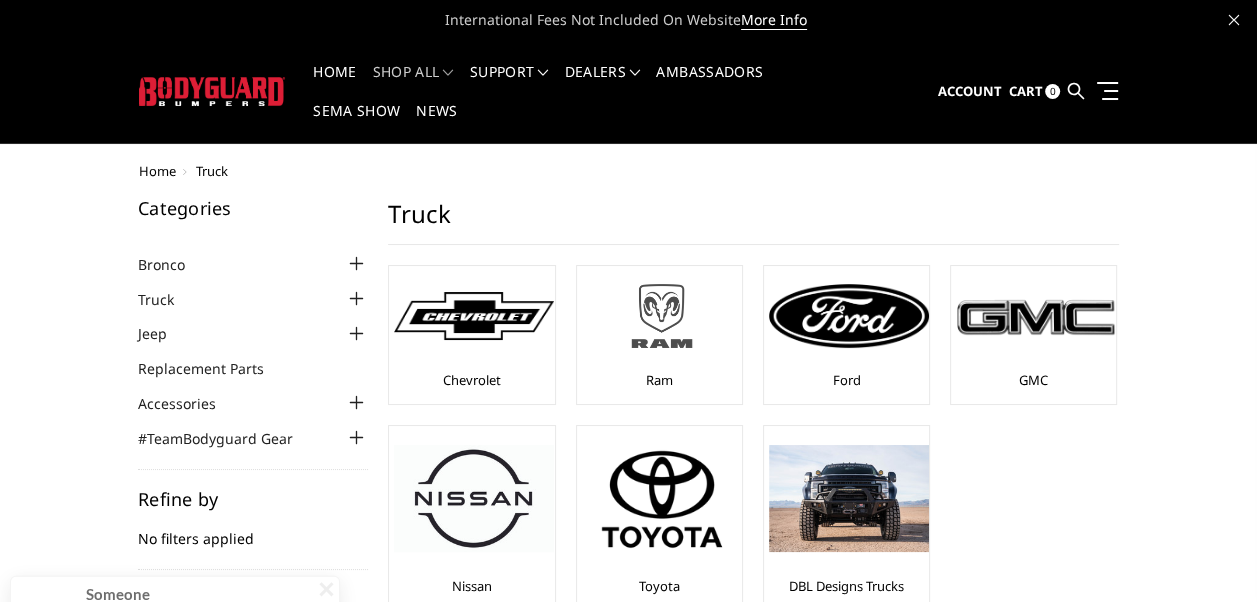 click at bounding box center [662, 316] 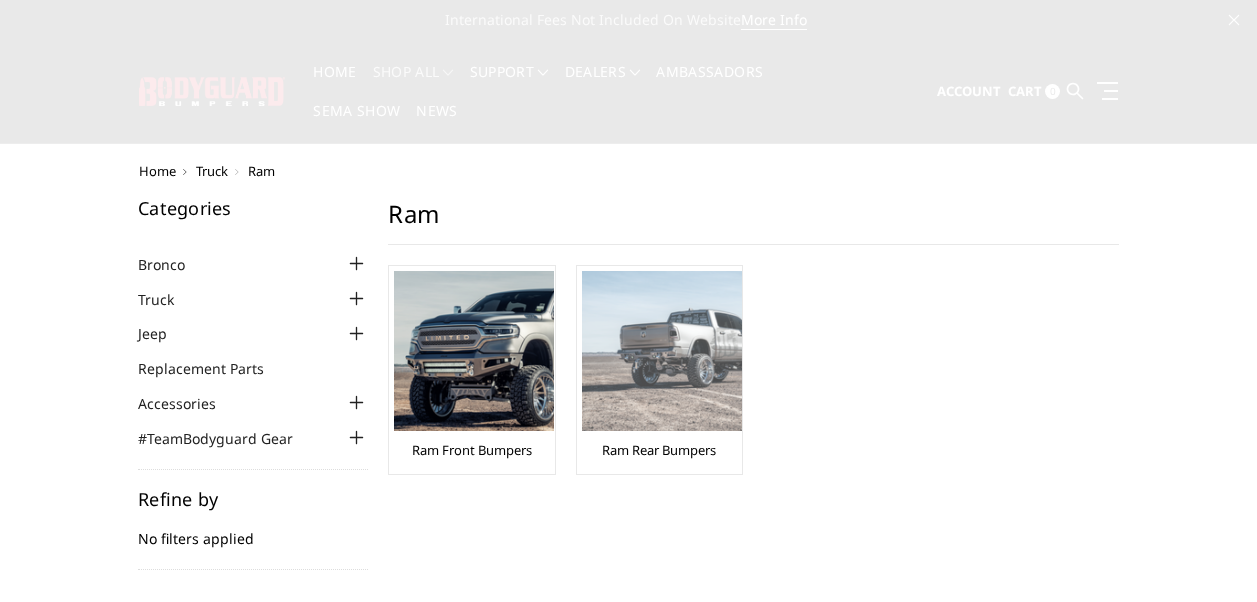 scroll, scrollTop: 0, scrollLeft: 0, axis: both 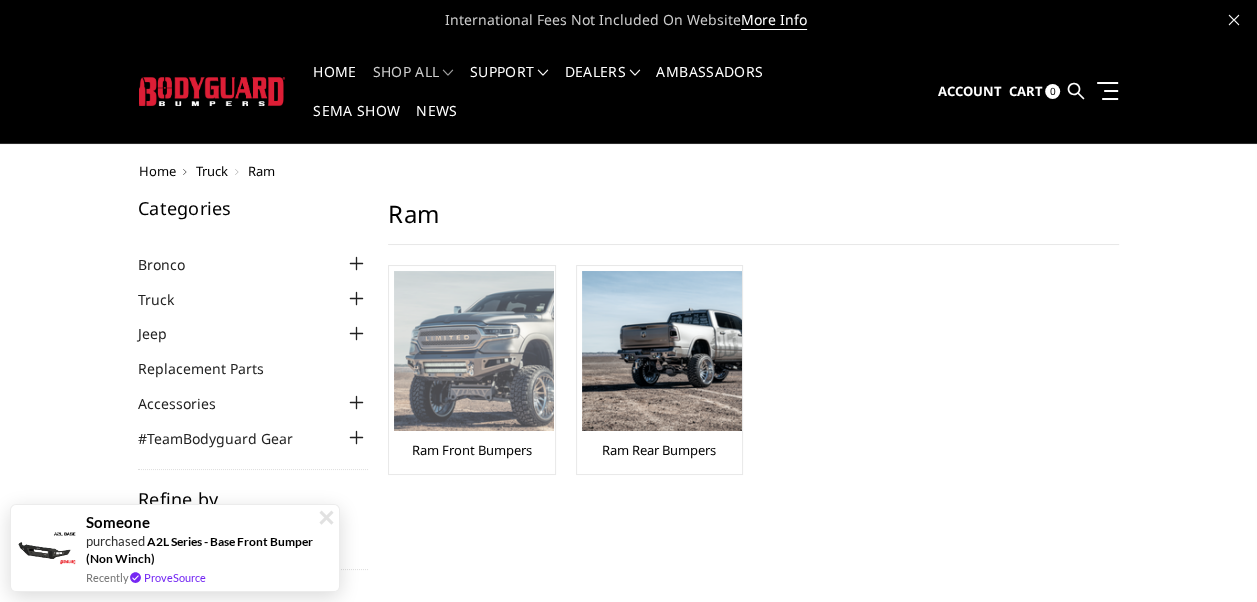click at bounding box center [474, 351] 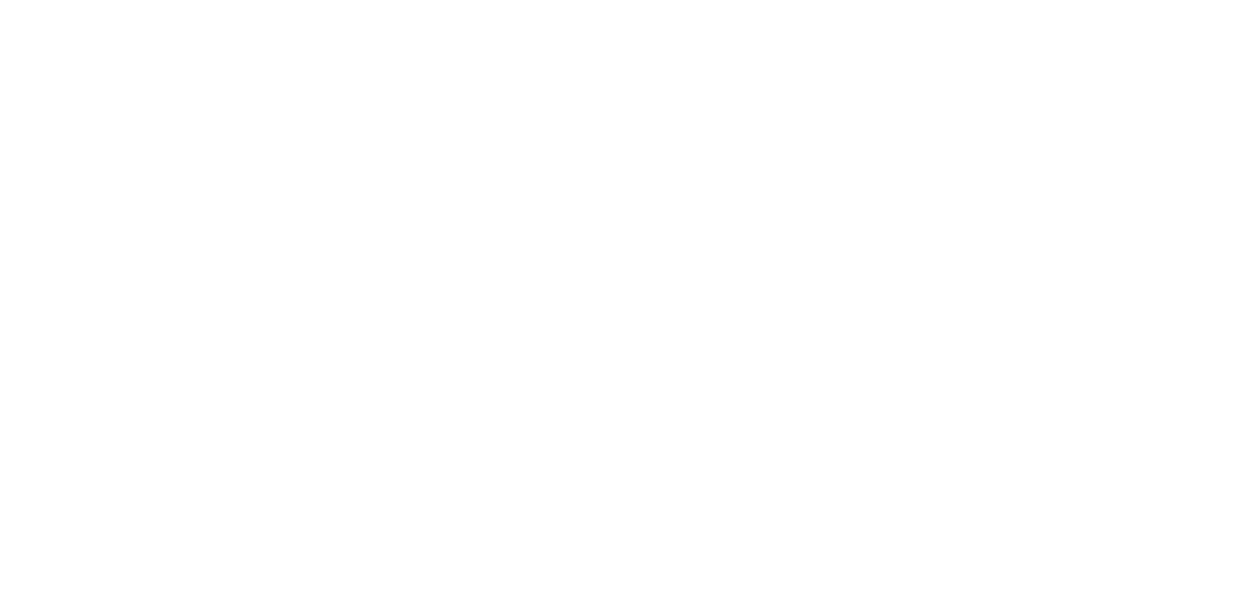 scroll, scrollTop: 0, scrollLeft: 0, axis: both 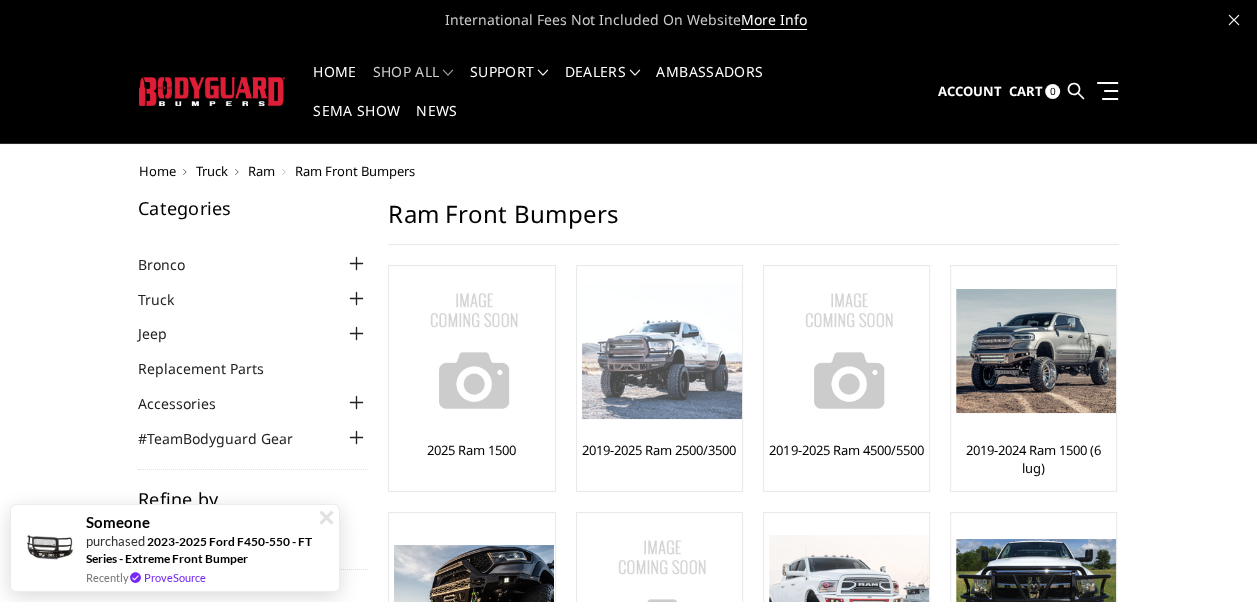 click at bounding box center (662, 351) 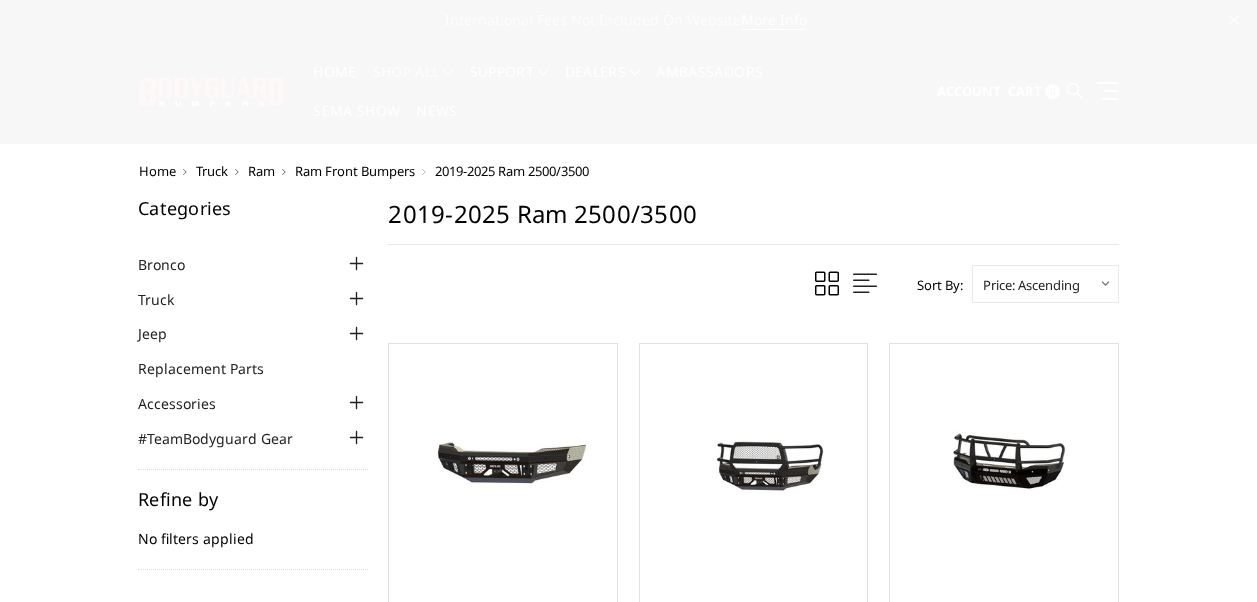 scroll, scrollTop: 0, scrollLeft: 0, axis: both 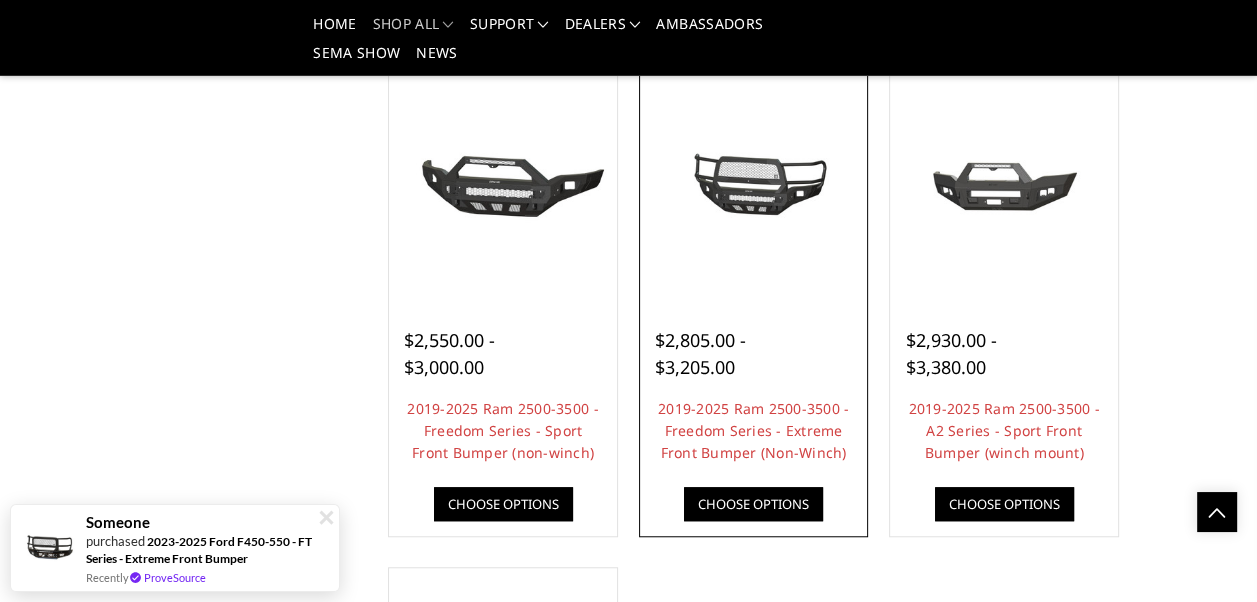click on "Choose Options" at bounding box center (753, 504) 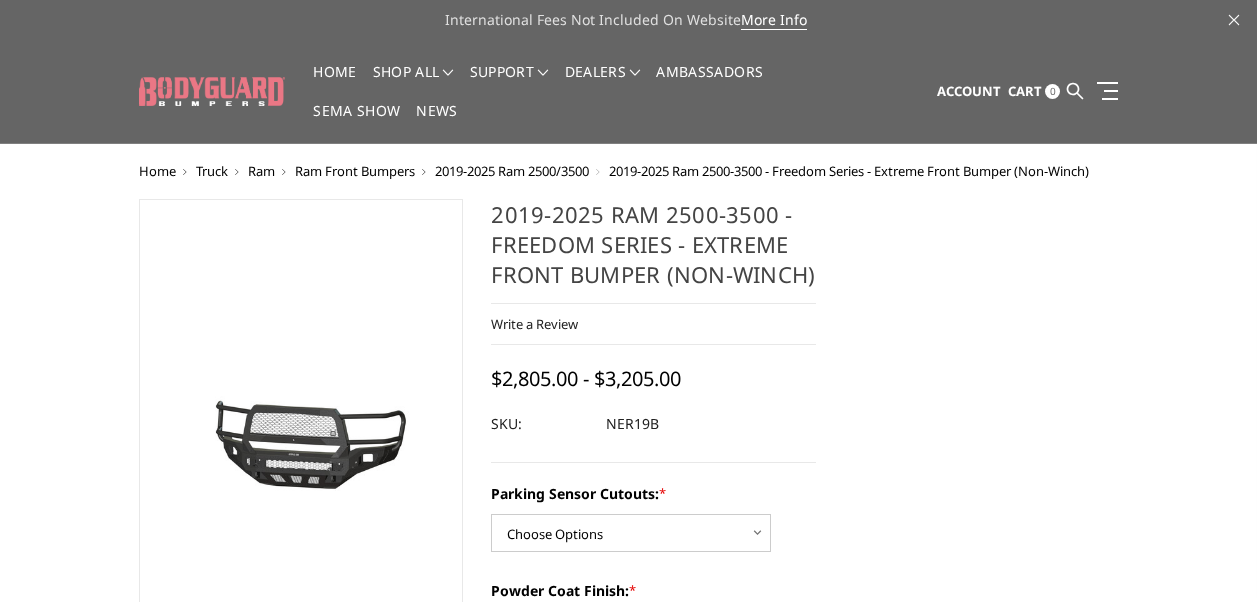 scroll, scrollTop: 0, scrollLeft: 0, axis: both 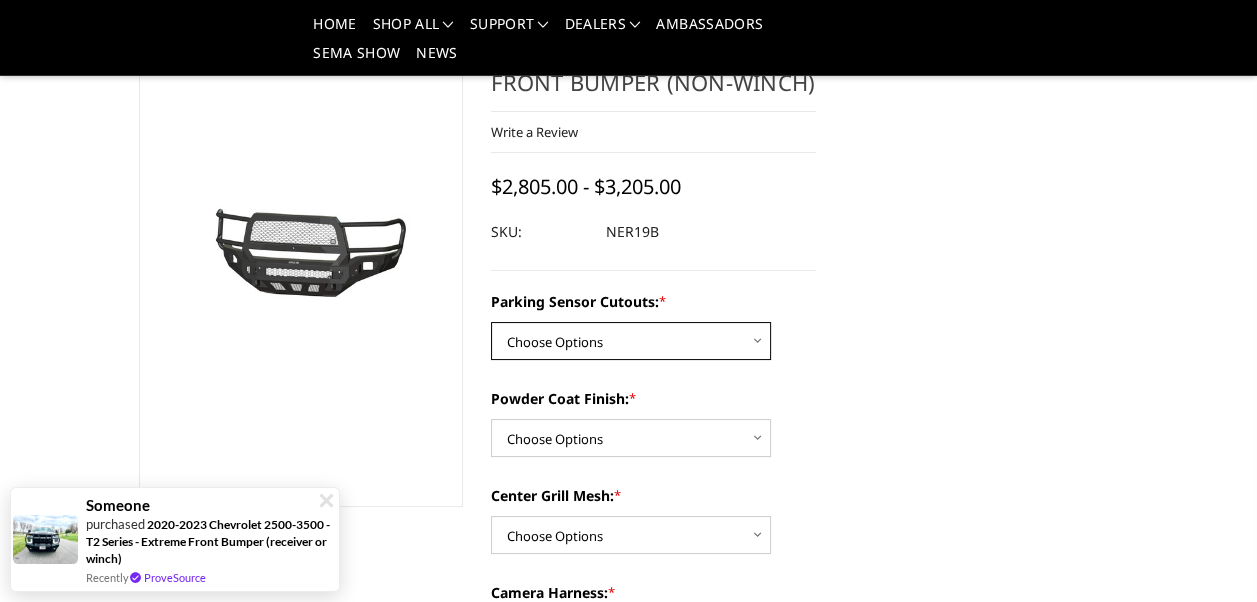 click on "Choose Options
No - Without Parking Sensor Cutouts
Yes - With Parking Sensor Cutouts" at bounding box center [631, 341] 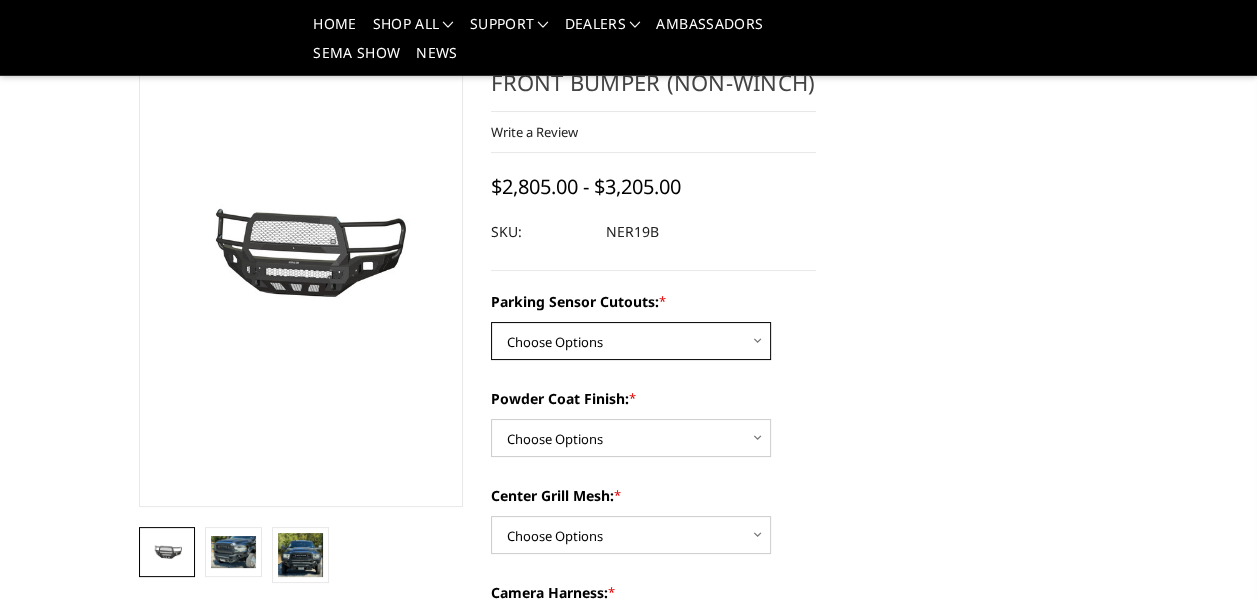 select on "2700" 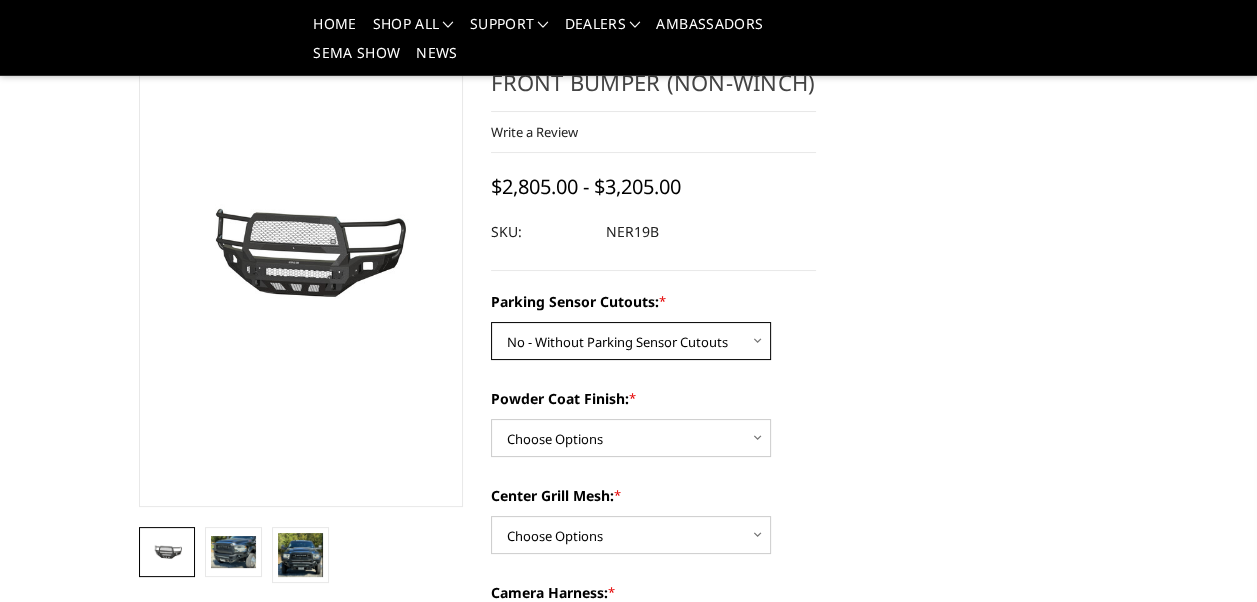 click on "Choose Options
No - Without Parking Sensor Cutouts
Yes - With Parking Sensor Cutouts" at bounding box center (631, 341) 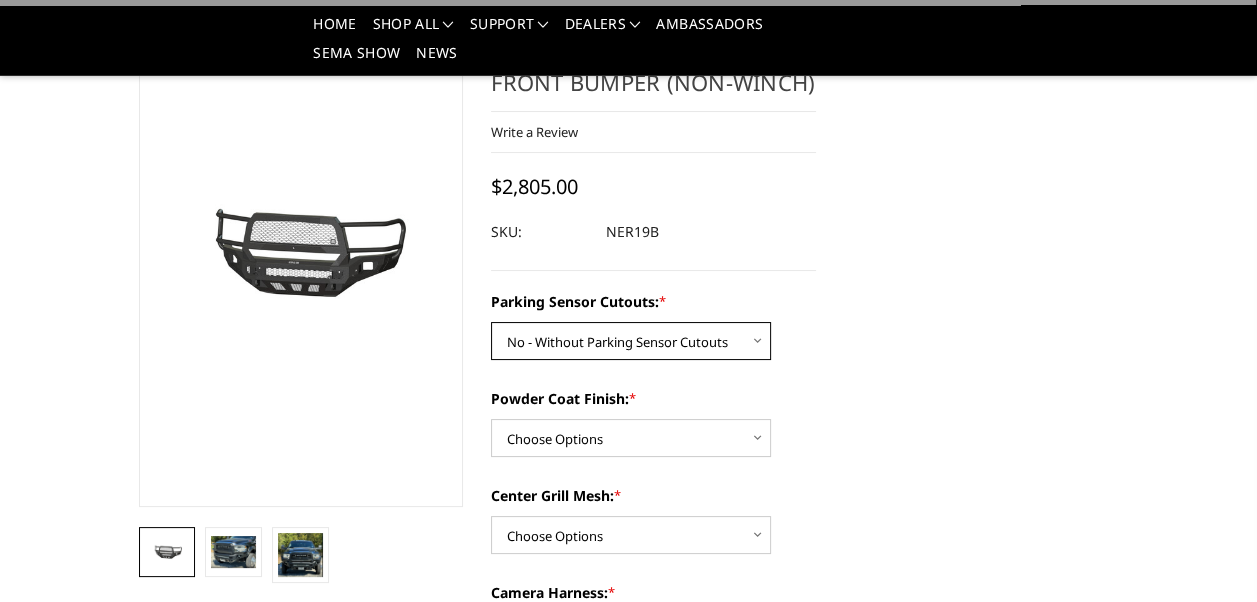 scroll, scrollTop: 266, scrollLeft: 0, axis: vertical 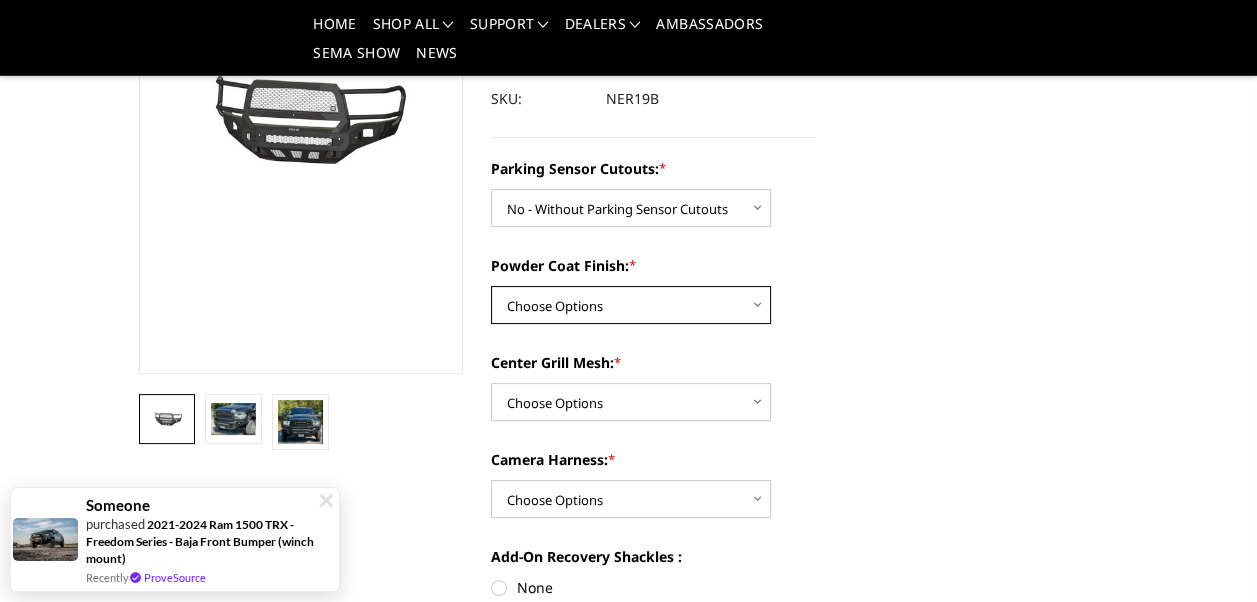 click on "Choose Options
Bare Metal
Texture Black Powder Coat" at bounding box center (631, 305) 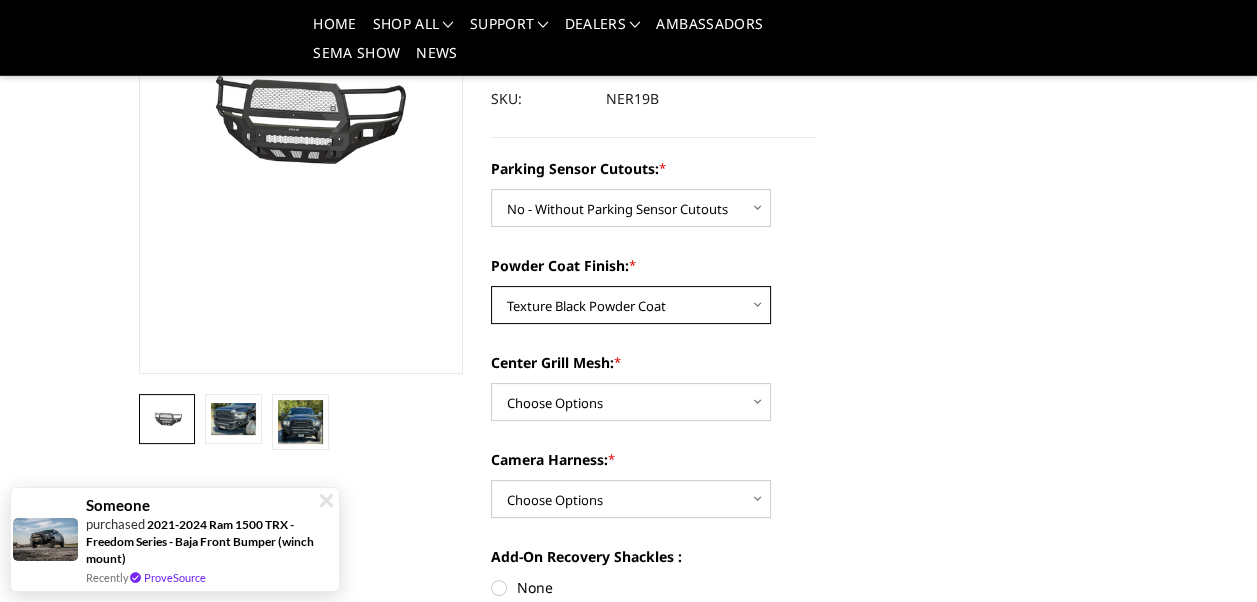 click on "Choose Options
Bare Metal
Texture Black Powder Coat" at bounding box center (631, 305) 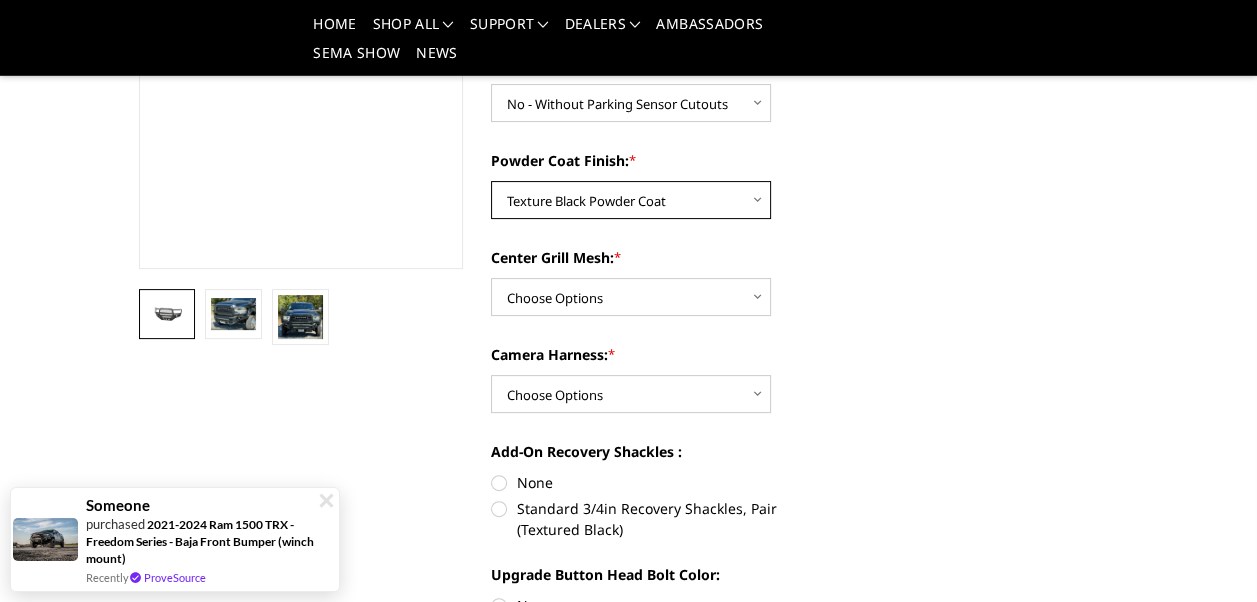 scroll, scrollTop: 400, scrollLeft: 0, axis: vertical 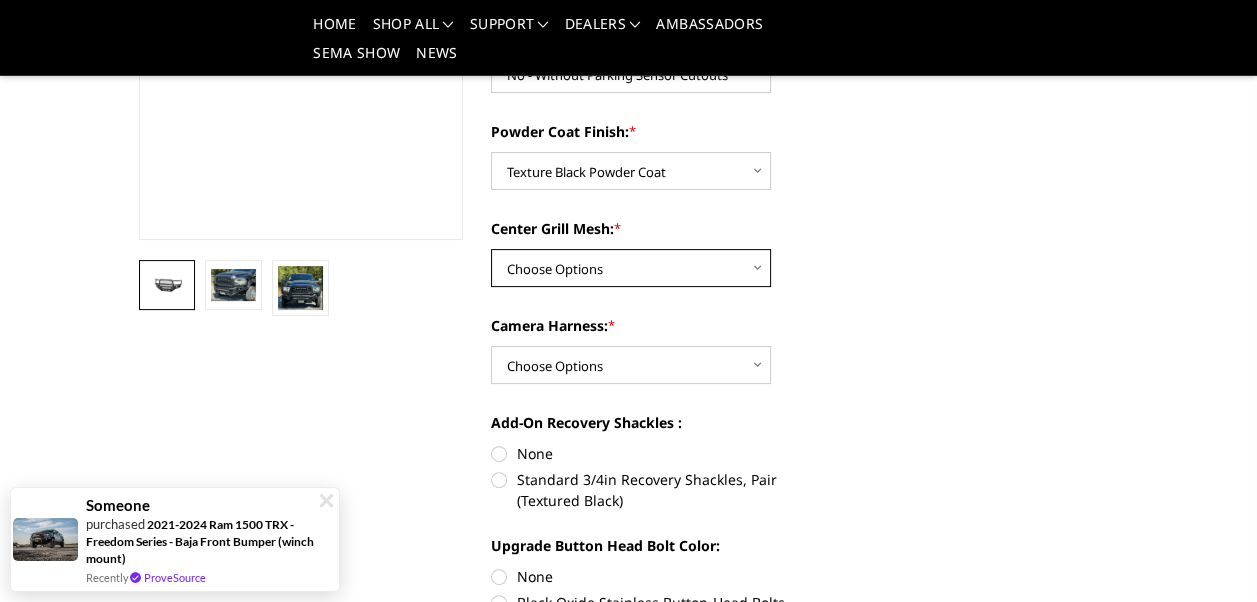 click on "Choose Options
With Center Grill Mesh
Without Center Grill Mesh" at bounding box center (631, 268) 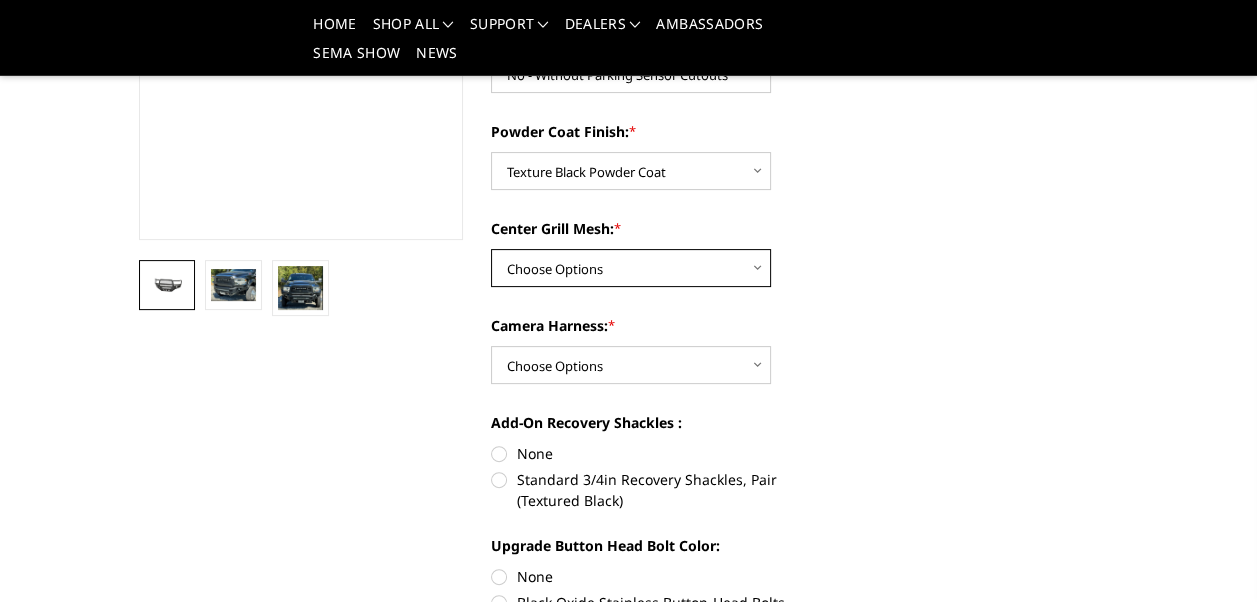 select on "2704" 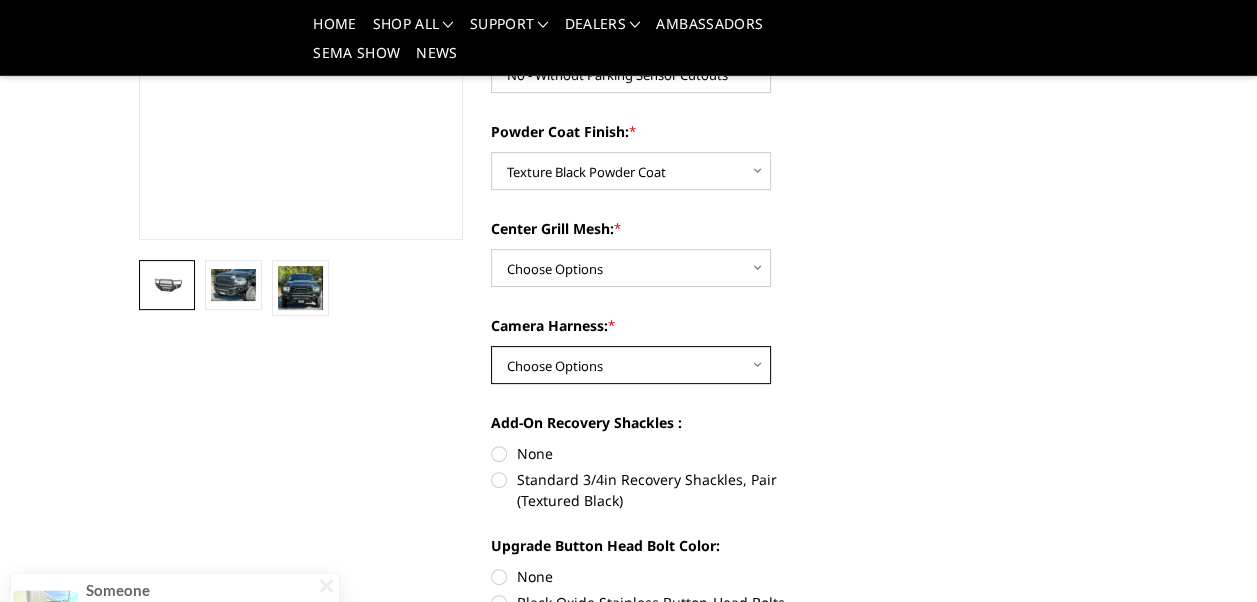 click on "Choose Options
WITH Camera Harness
WITHOUT Camera Harness" at bounding box center [631, 365] 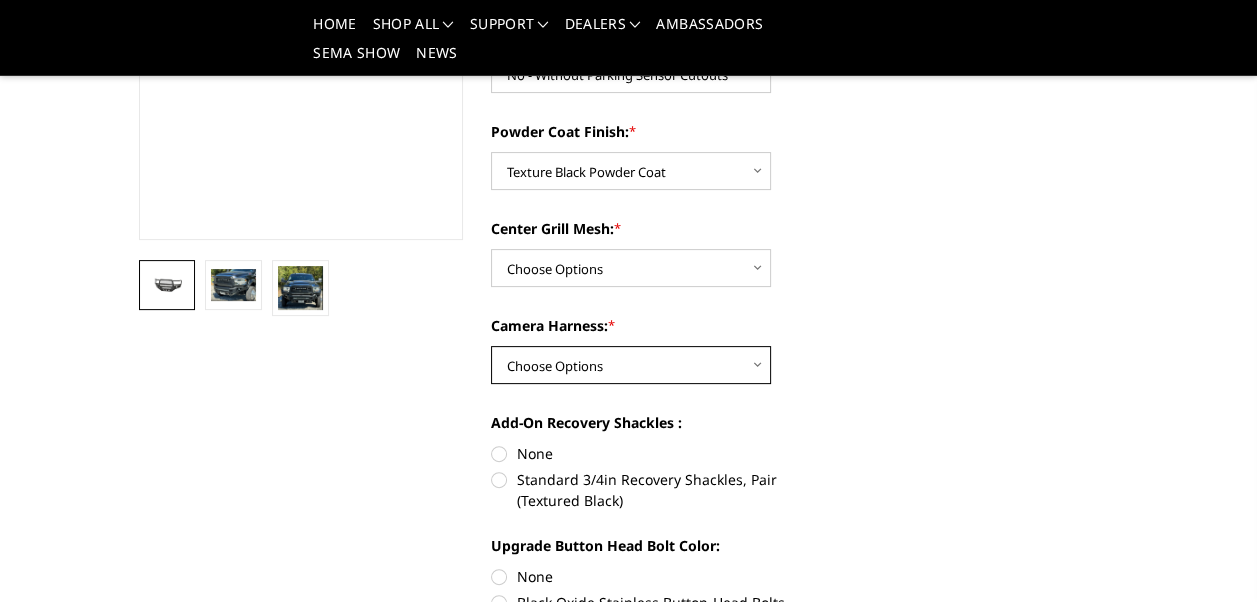 select on "2707" 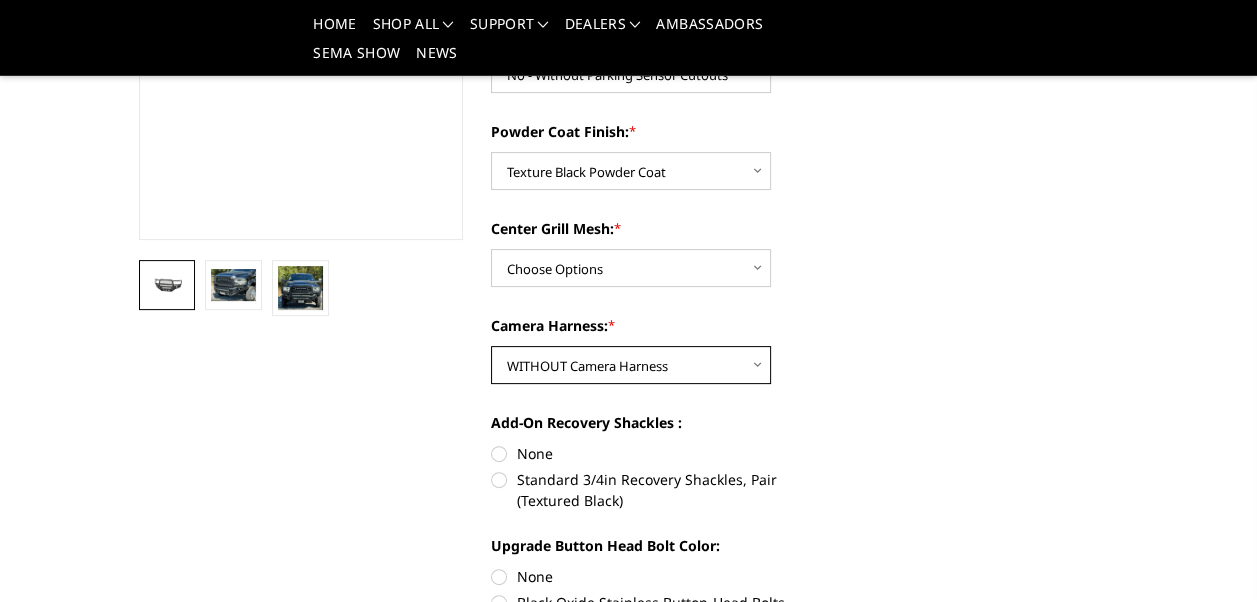click on "Choose Options
WITH Camera Harness
WITHOUT Camera Harness" at bounding box center [631, 365] 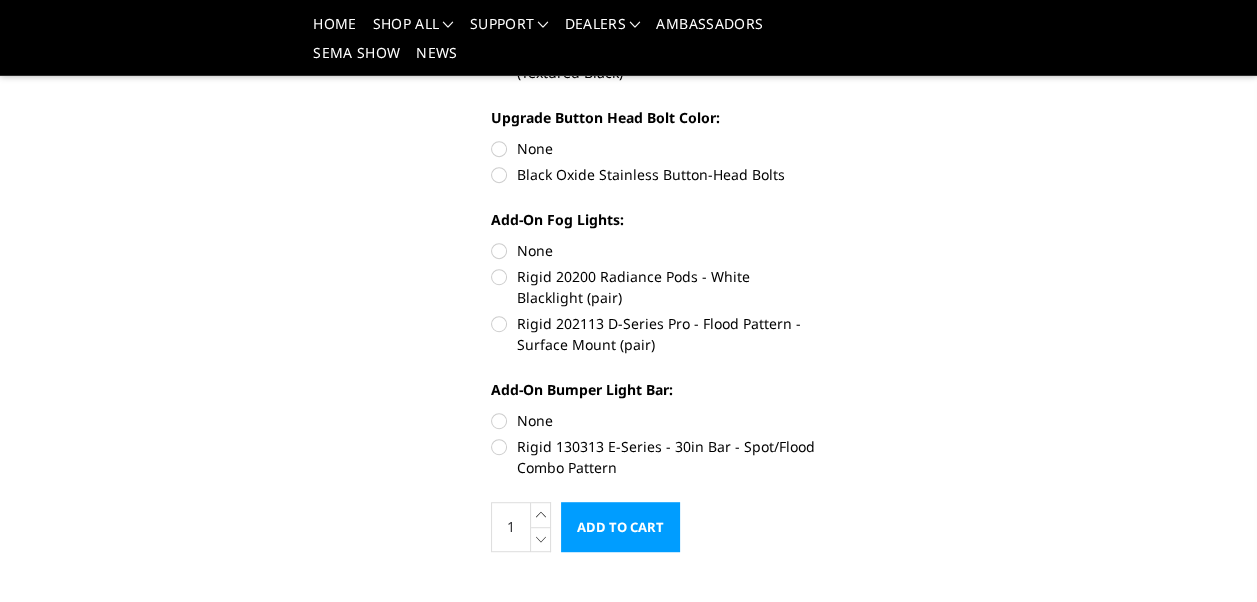 scroll, scrollTop: 800, scrollLeft: 0, axis: vertical 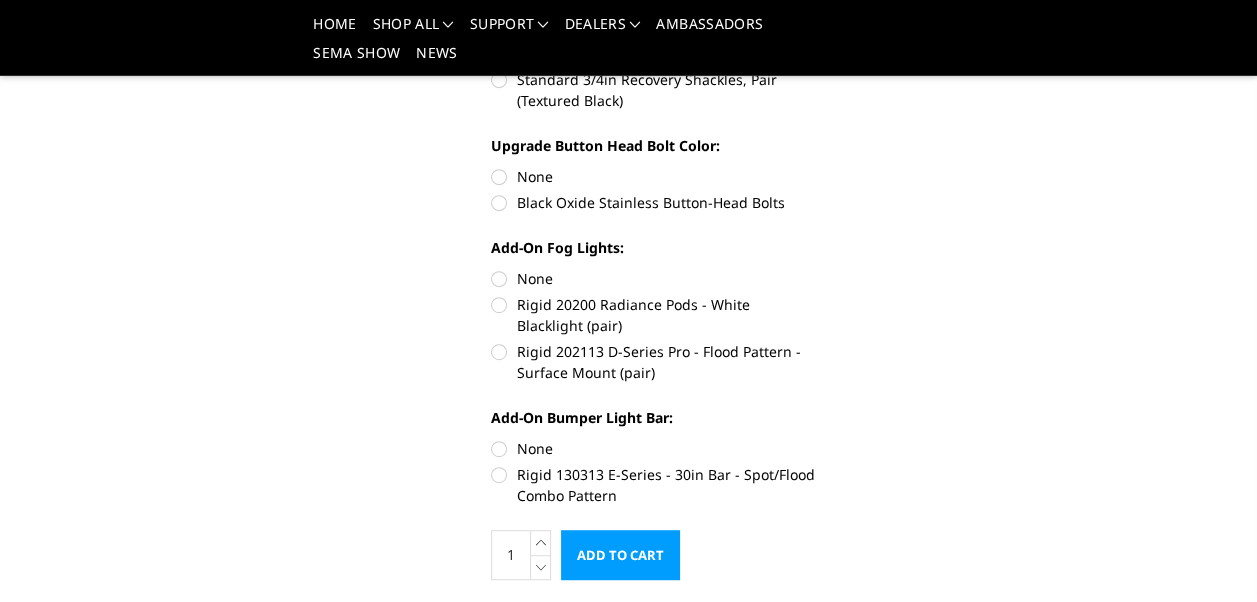 click on "None" at bounding box center [653, 278] 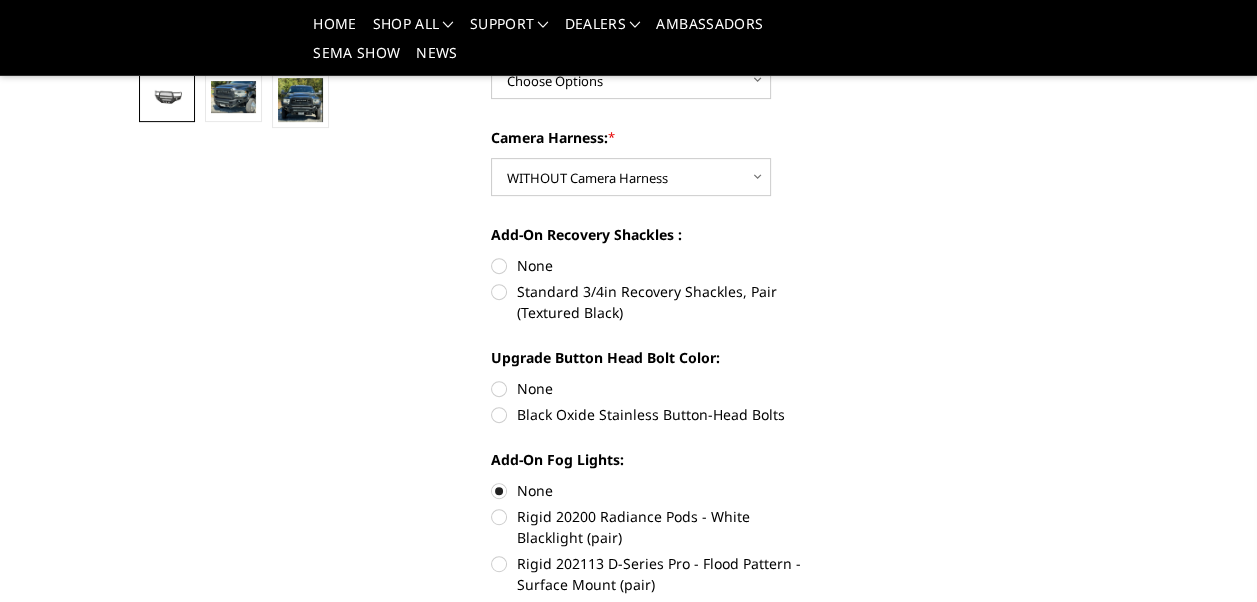 scroll, scrollTop: 533, scrollLeft: 0, axis: vertical 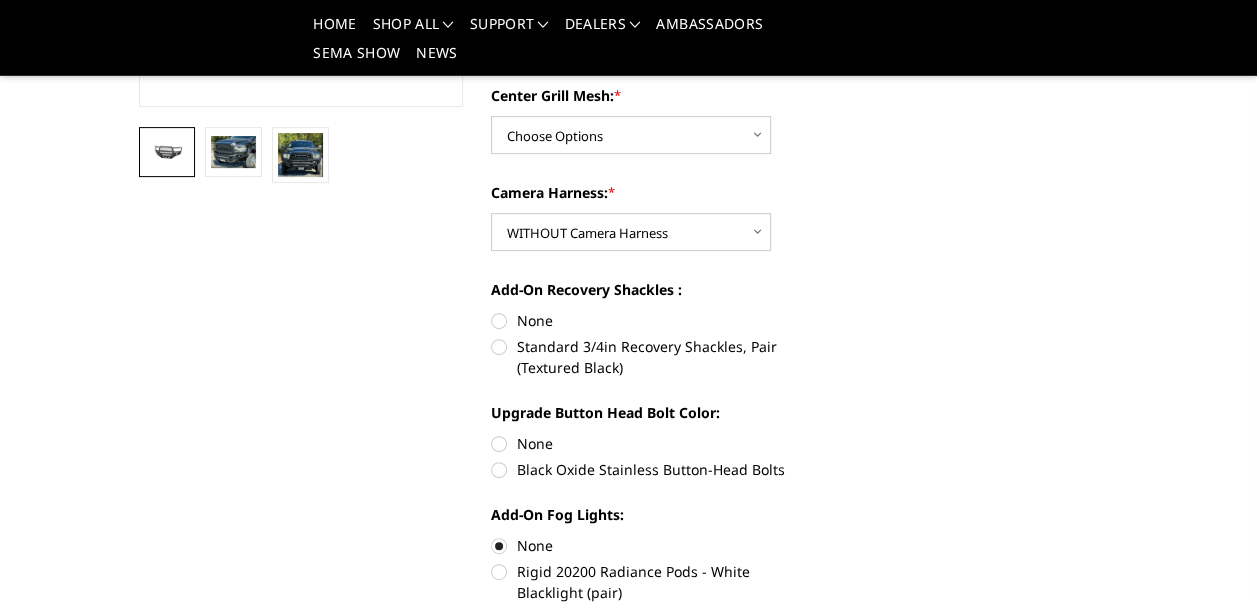 click on "Standard 3/4in Recovery Shackles, Pair (Textured Black)" at bounding box center [653, 357] 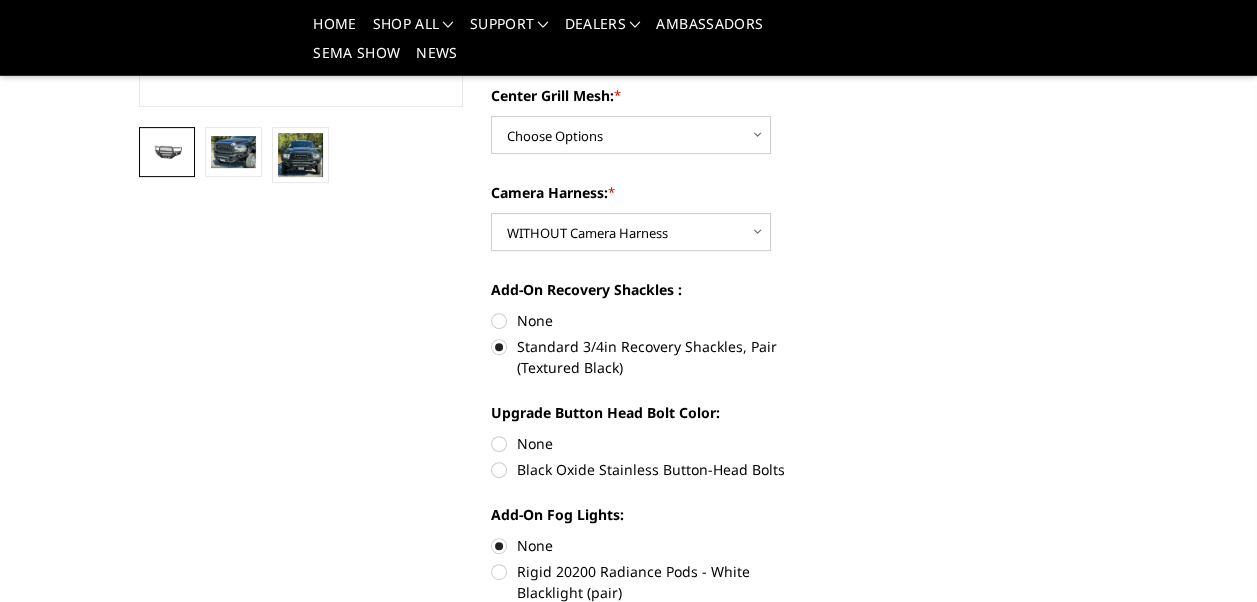scroll, scrollTop: 666, scrollLeft: 0, axis: vertical 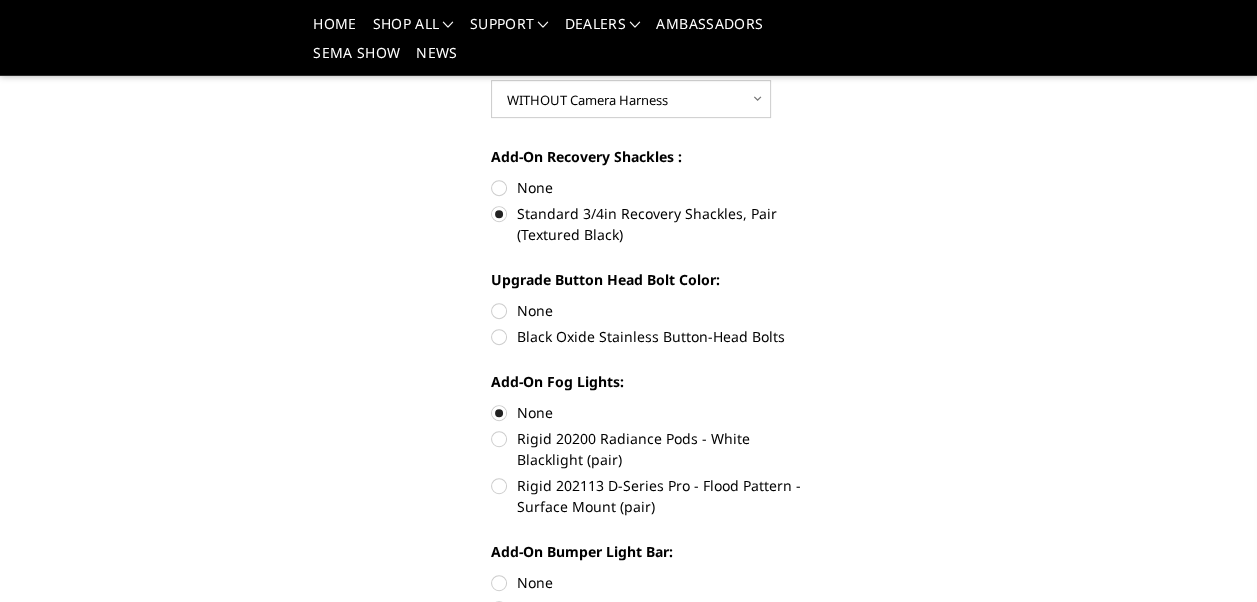 click on "Black Oxide Stainless Button-Head Bolts" at bounding box center (653, 336) 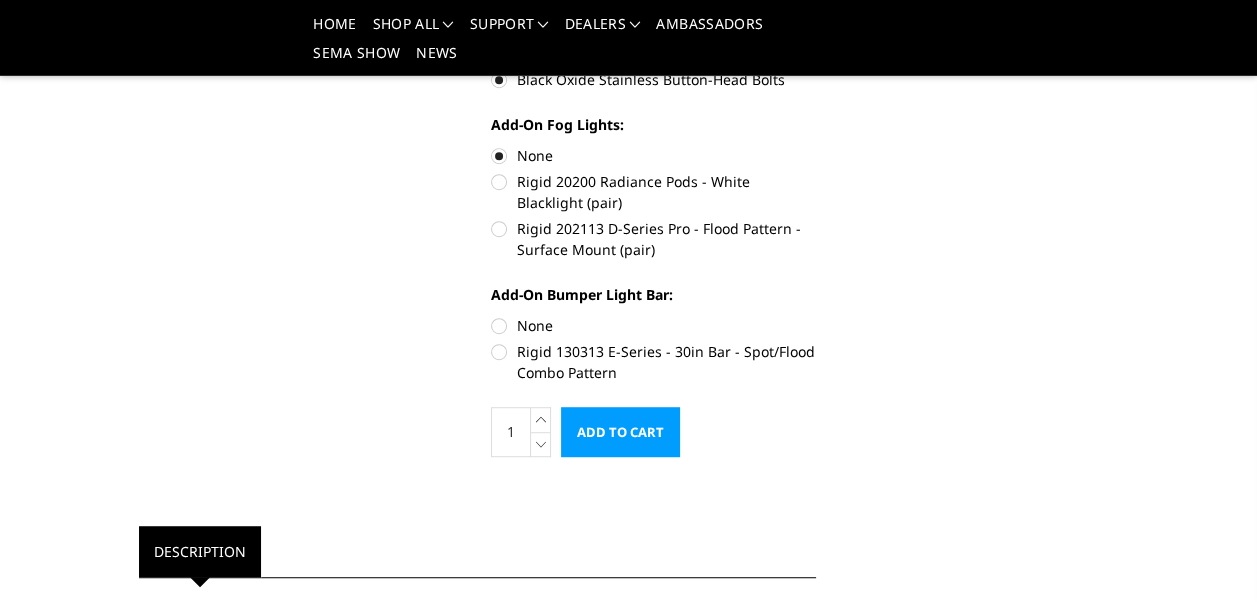 scroll, scrollTop: 933, scrollLeft: 0, axis: vertical 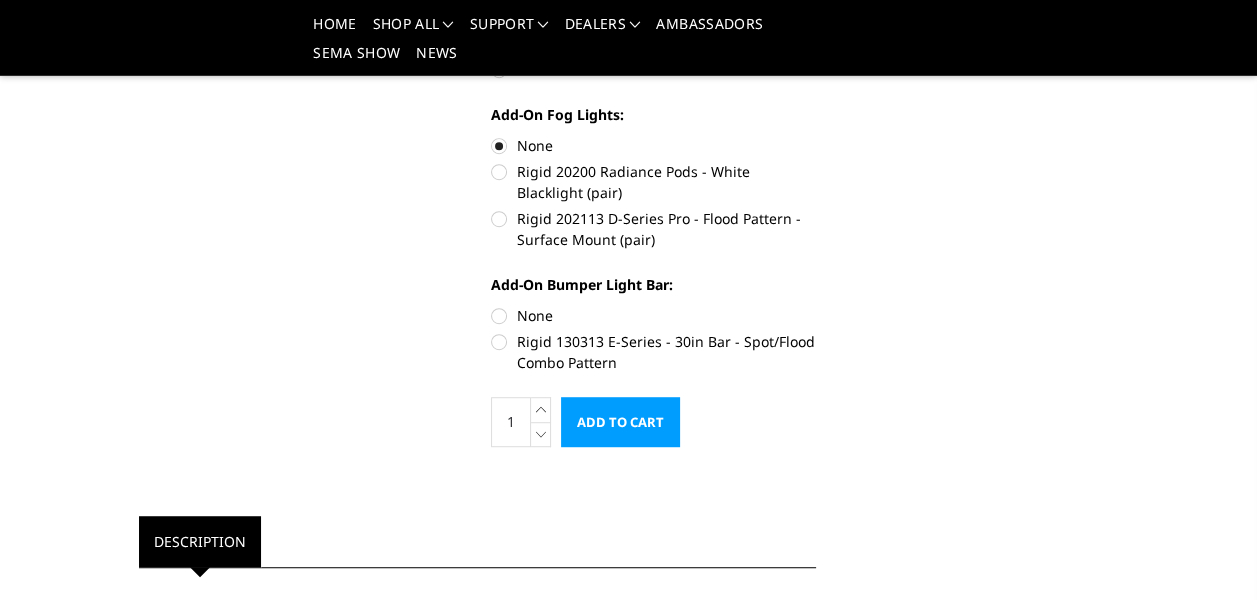click on "None" at bounding box center [653, 315] 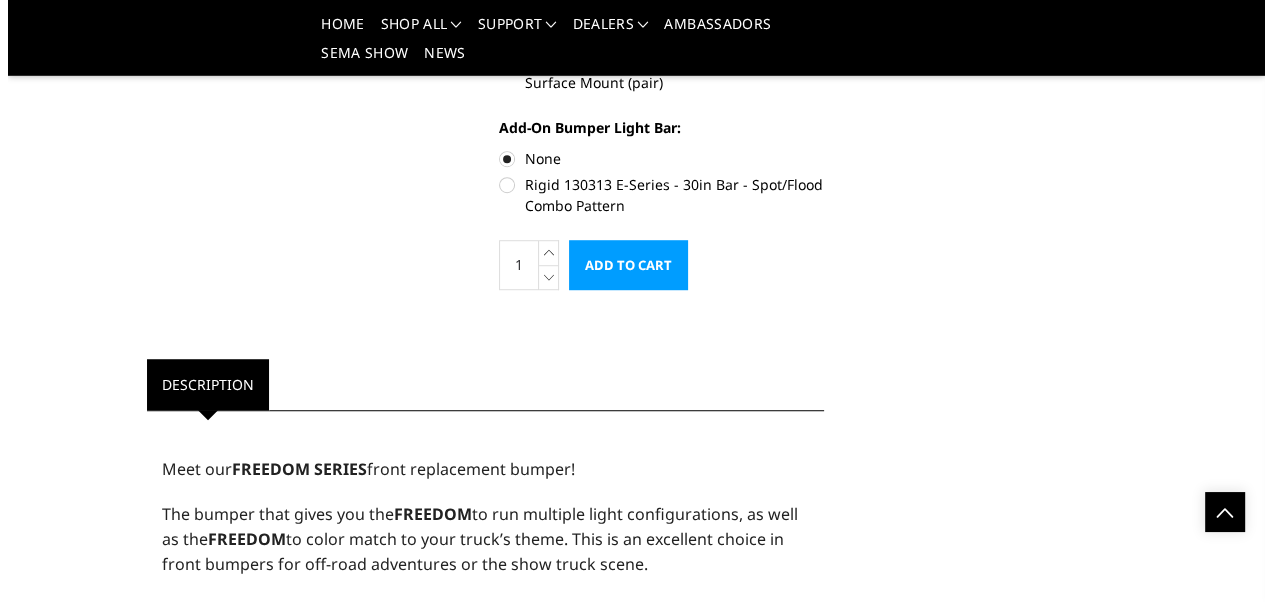 scroll, scrollTop: 1066, scrollLeft: 0, axis: vertical 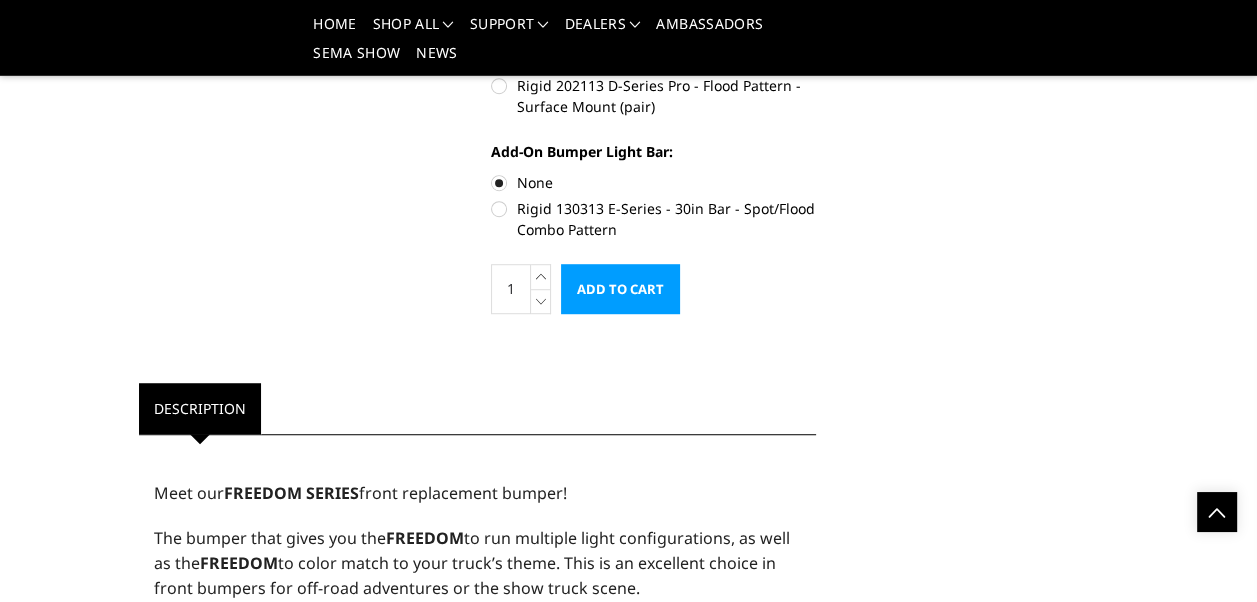 click on "Add to Cart" at bounding box center (620, 289) 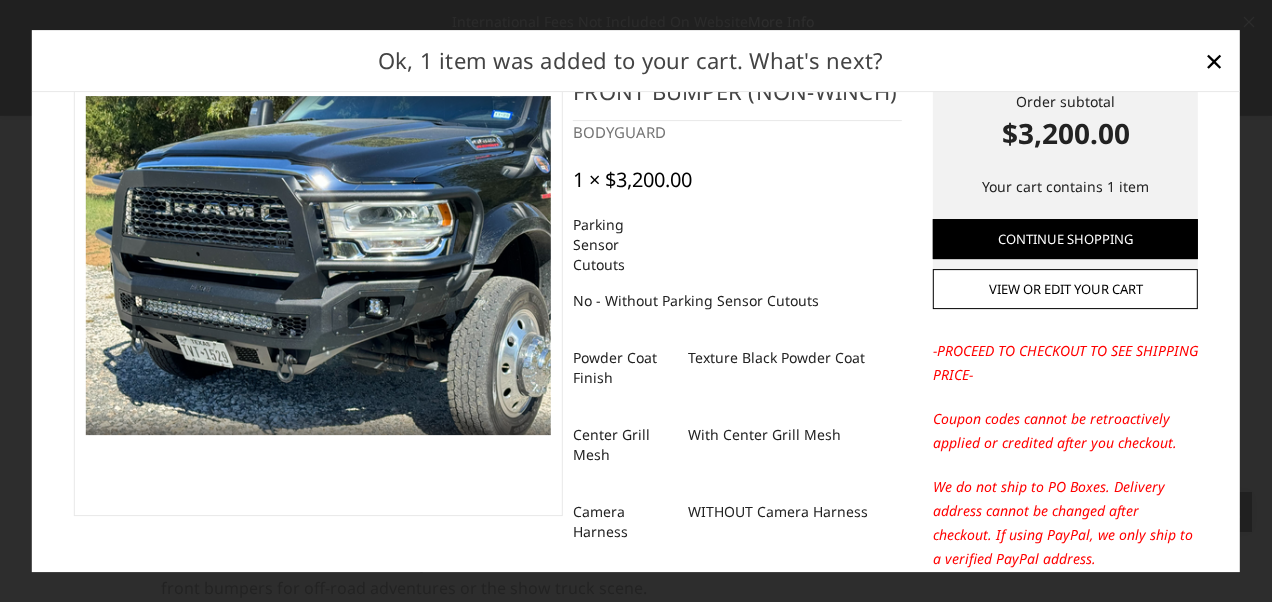scroll, scrollTop: 62, scrollLeft: 0, axis: vertical 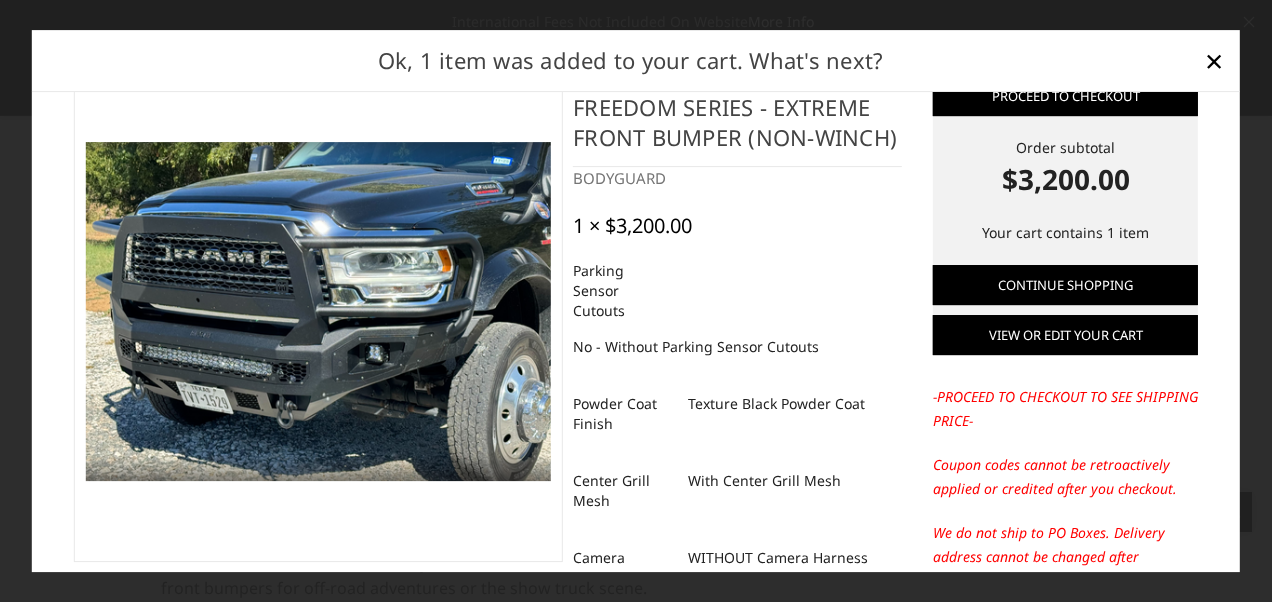 click on "View or edit your cart" at bounding box center [1065, 336] 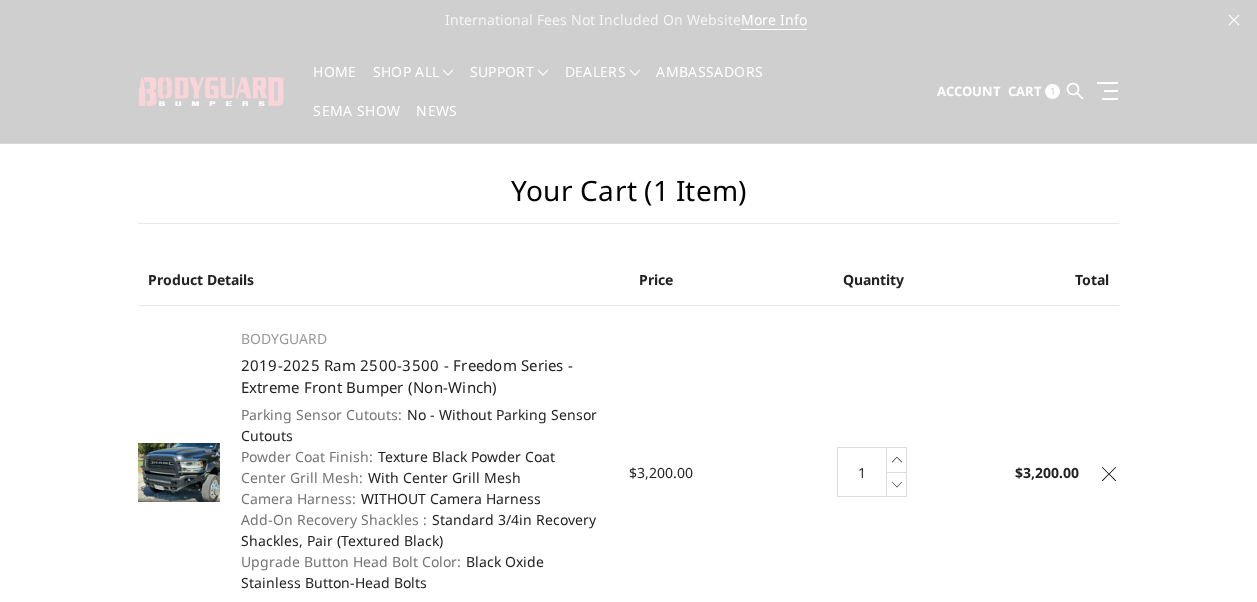 scroll, scrollTop: 0, scrollLeft: 0, axis: both 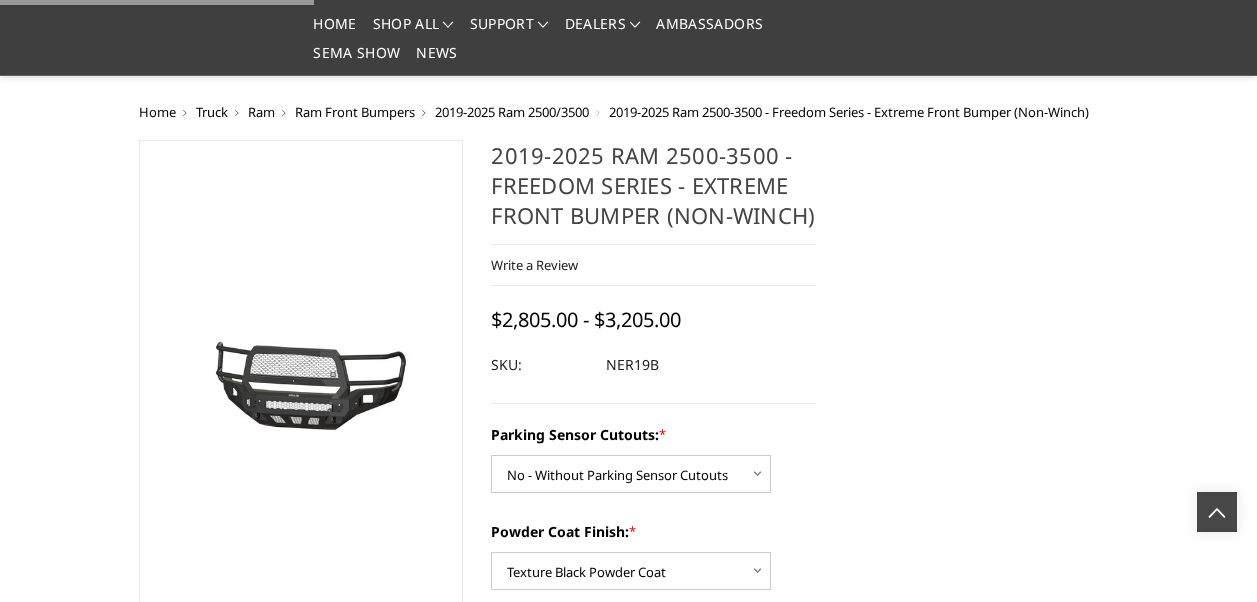 select on "2700" 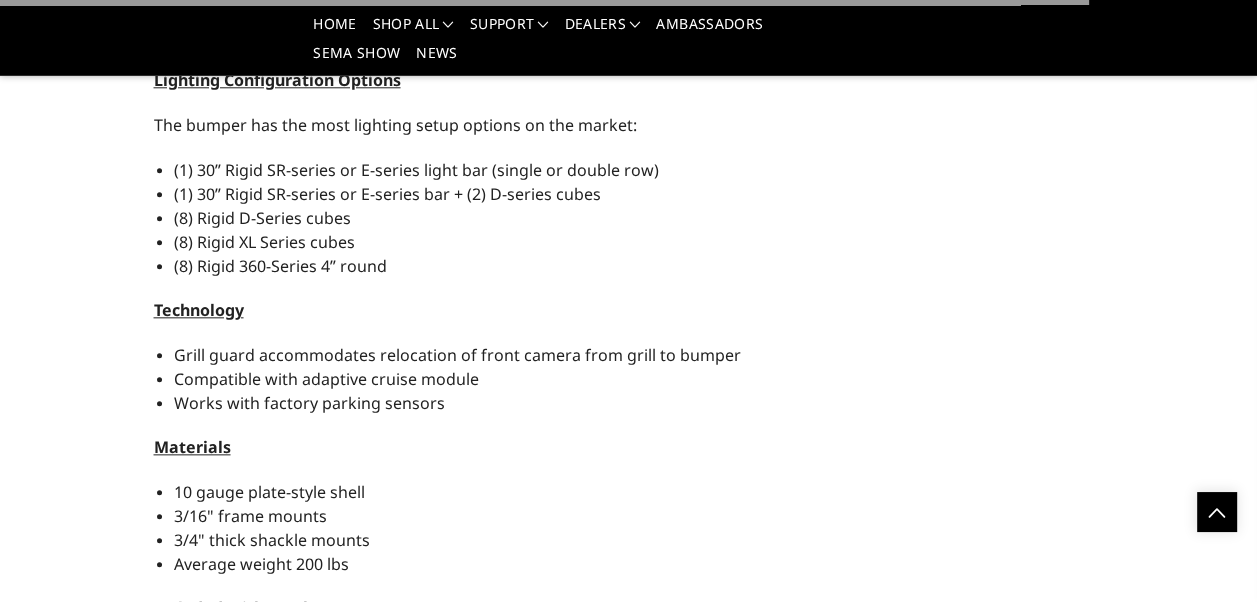 scroll, scrollTop: 1066, scrollLeft: 0, axis: vertical 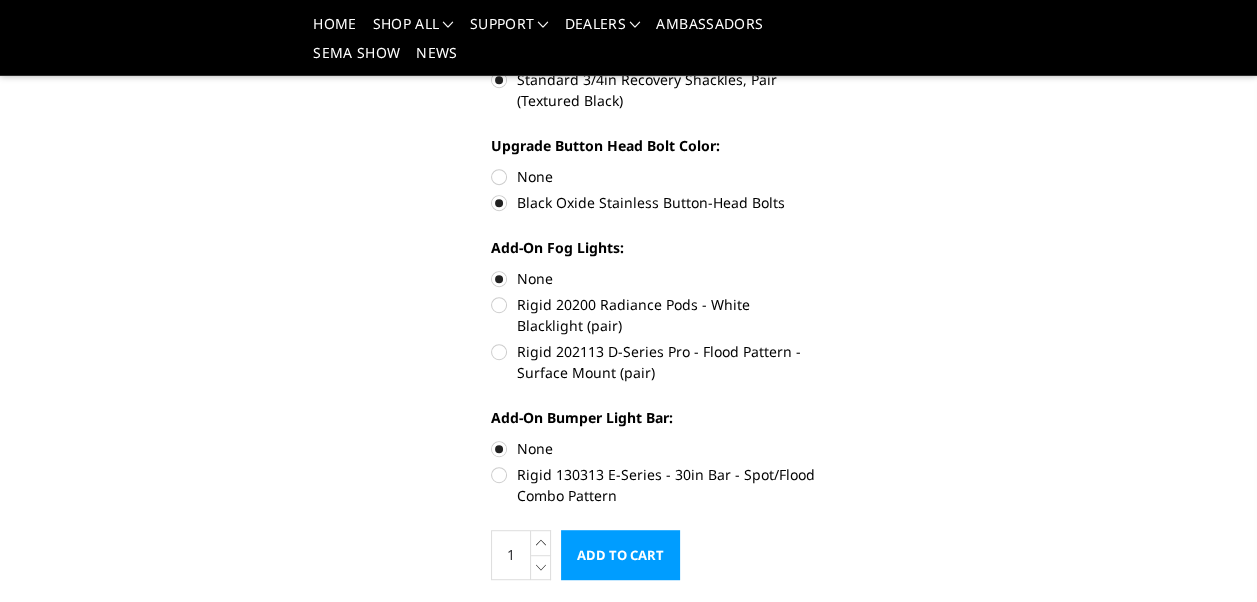click on "None" at bounding box center [653, 176] 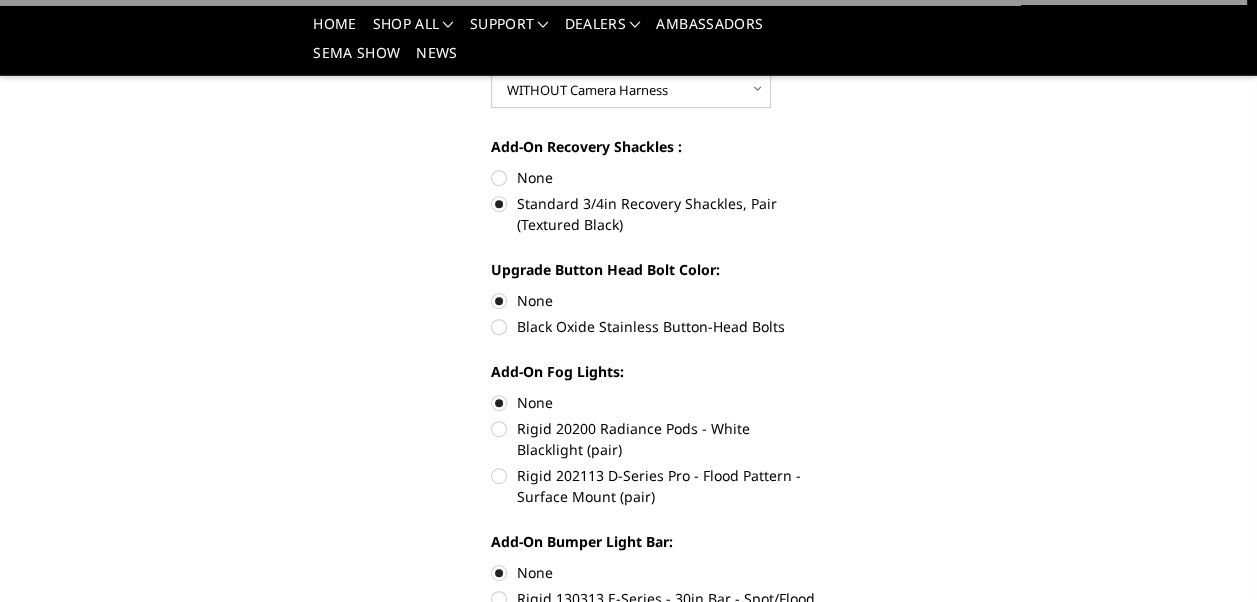 scroll, scrollTop: 666, scrollLeft: 0, axis: vertical 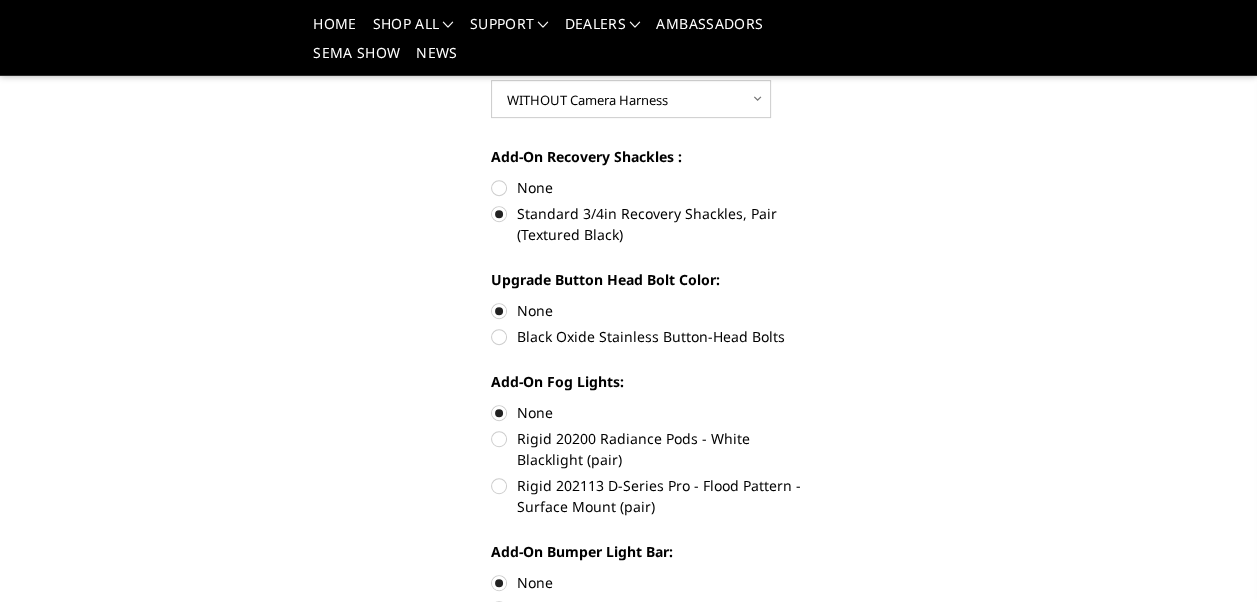 click on "None" at bounding box center (653, 187) 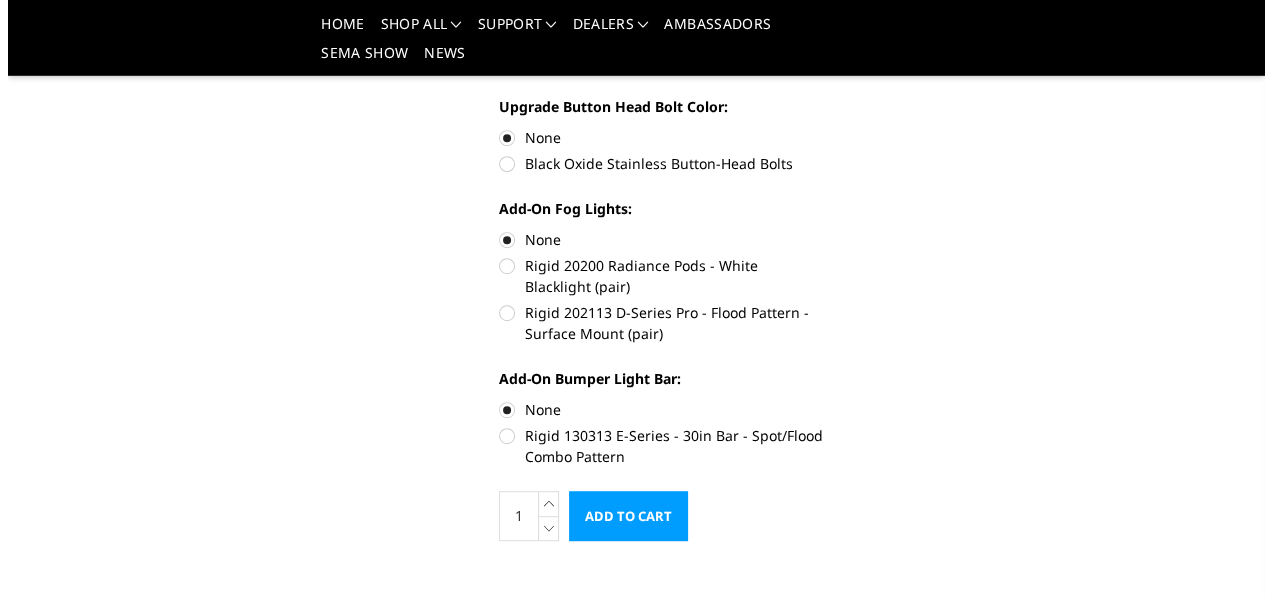 scroll, scrollTop: 1066, scrollLeft: 0, axis: vertical 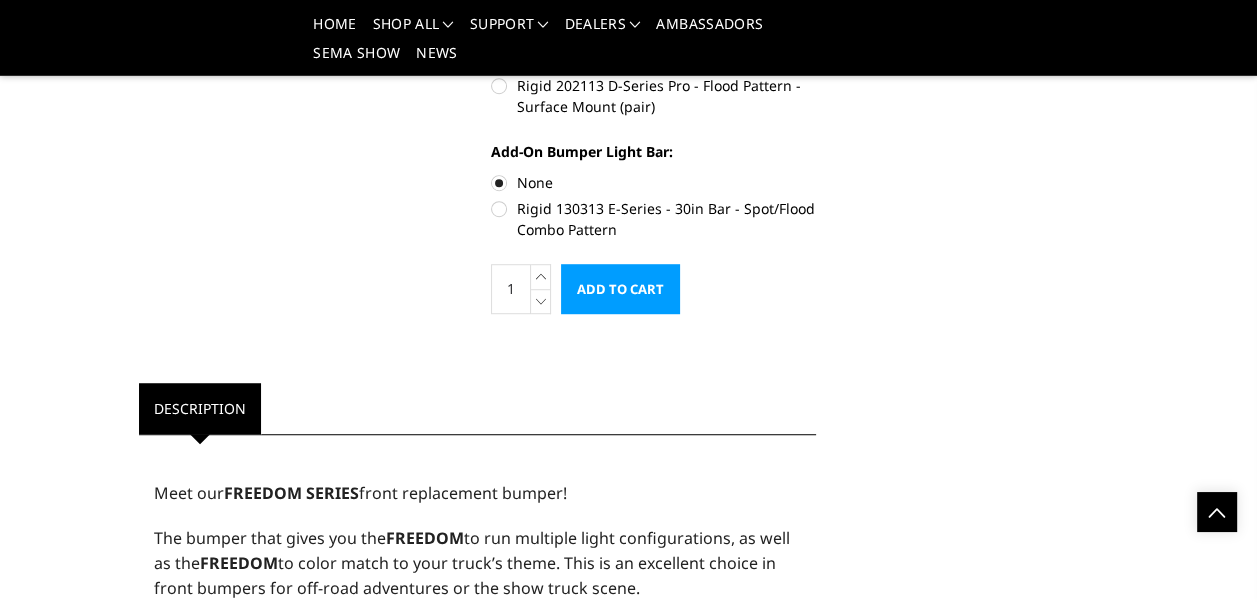 click on "Add to Cart" at bounding box center (620, 289) 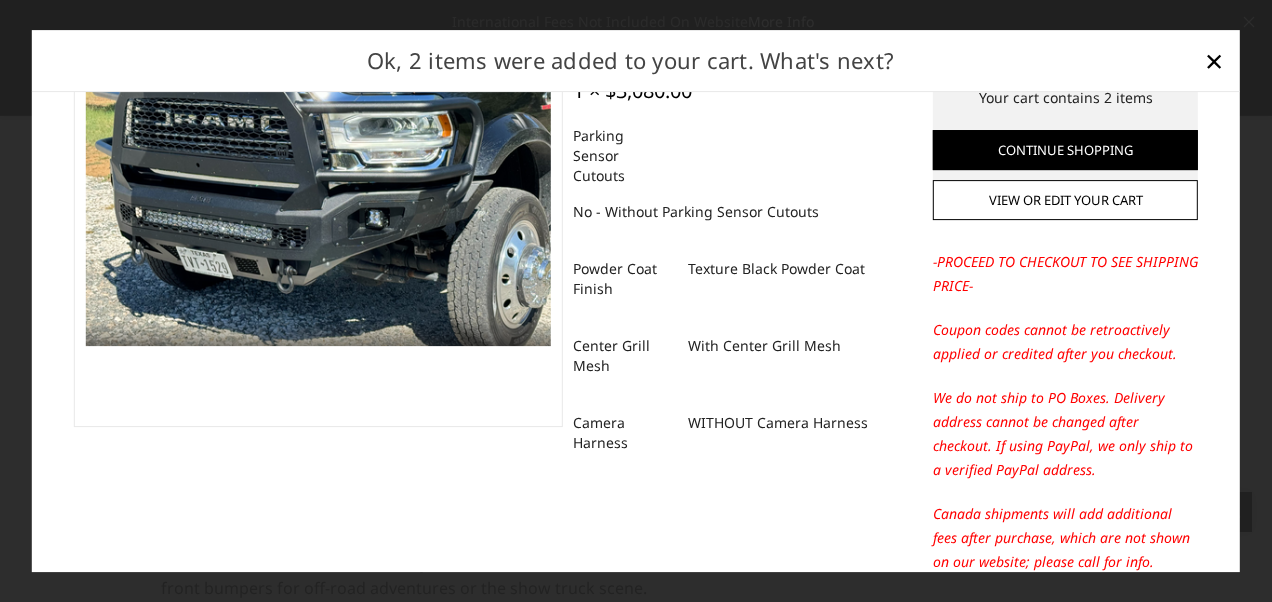 scroll, scrollTop: 0, scrollLeft: 0, axis: both 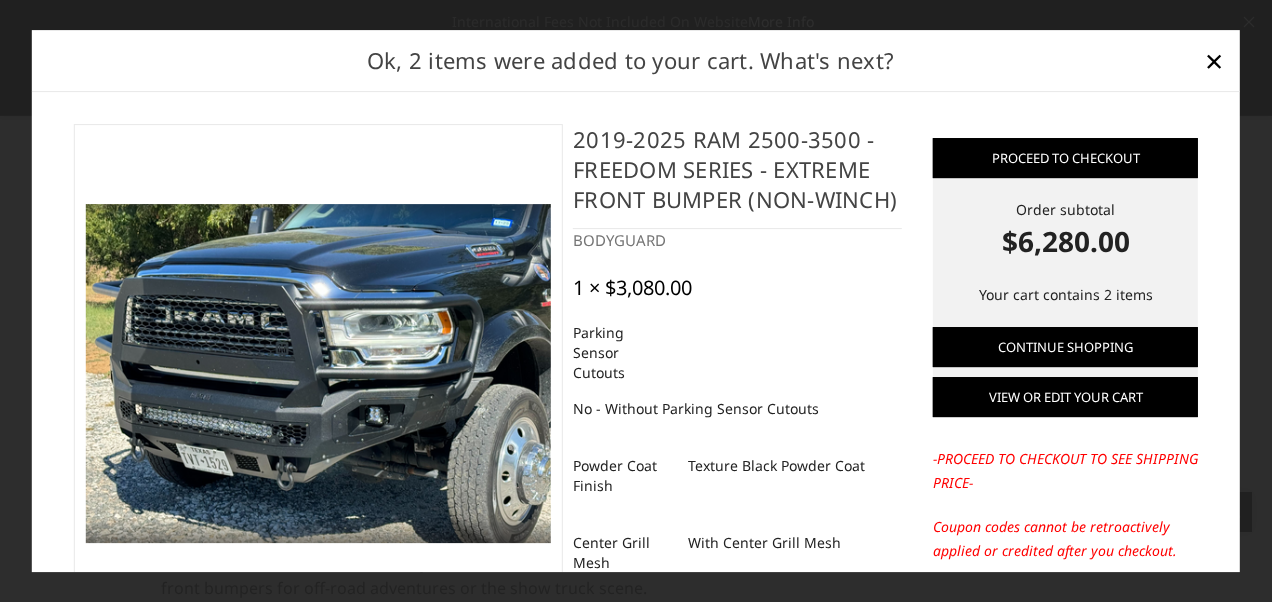 click on "View or edit your cart" at bounding box center [1065, 398] 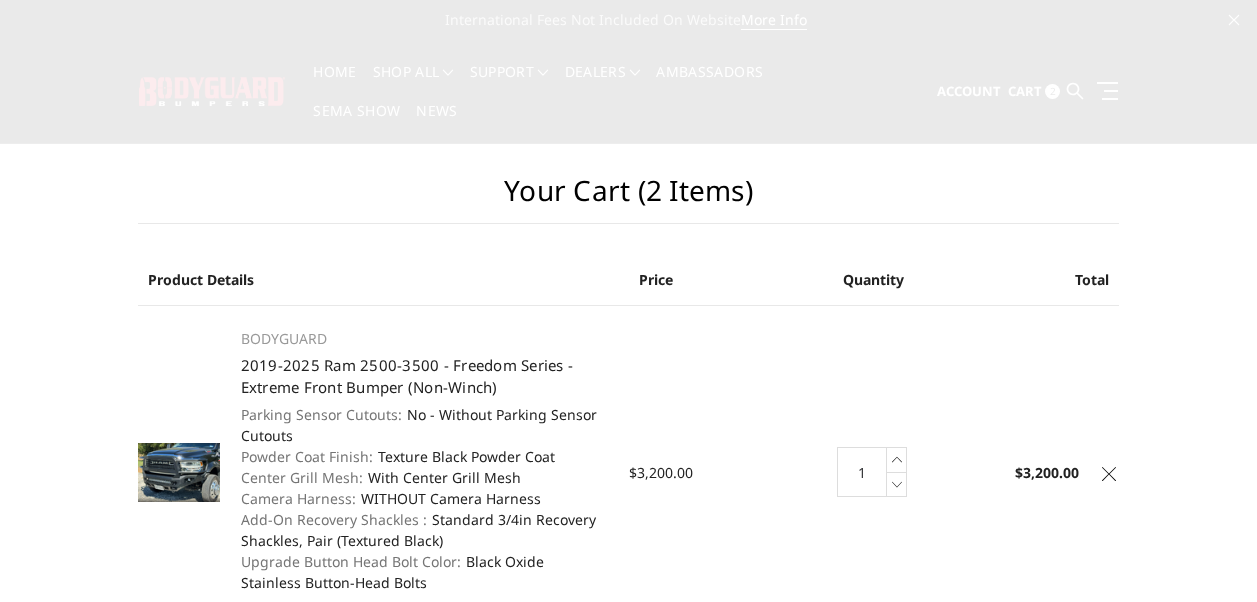 scroll, scrollTop: 0, scrollLeft: 0, axis: both 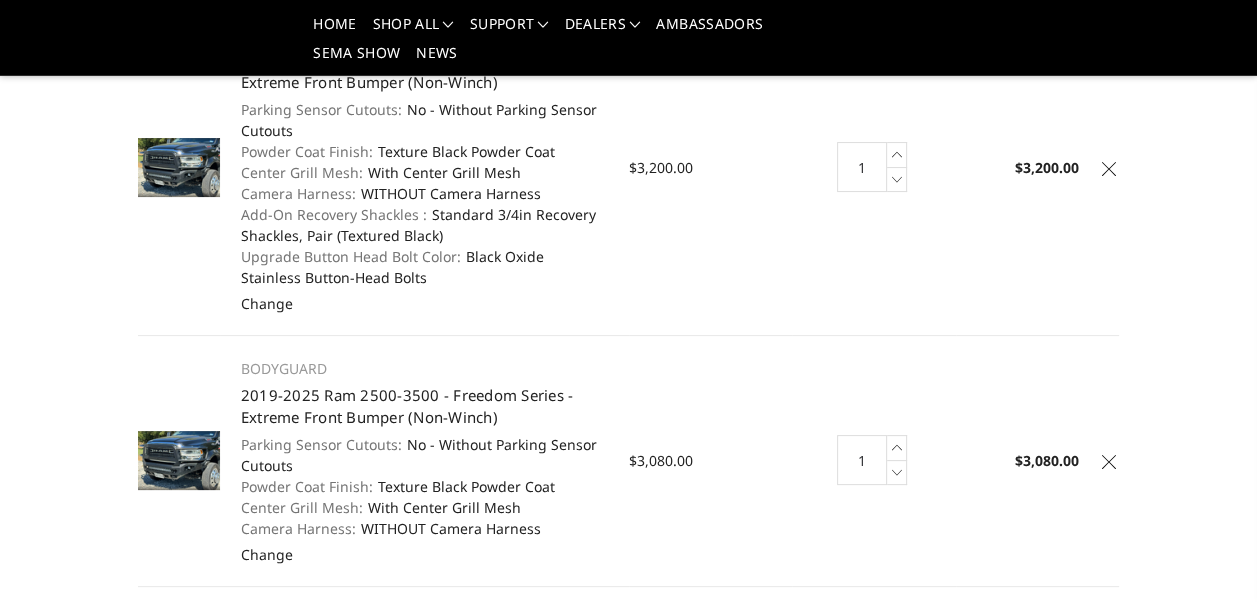 click at bounding box center [1109, 169] 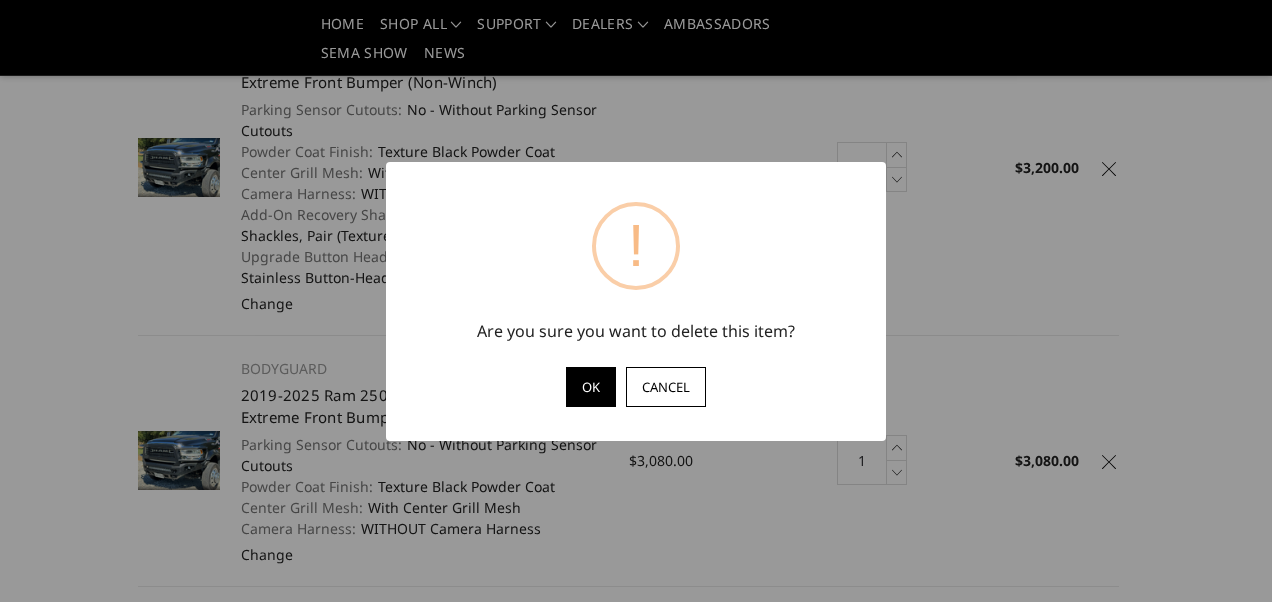click on "OK" at bounding box center (591, 387) 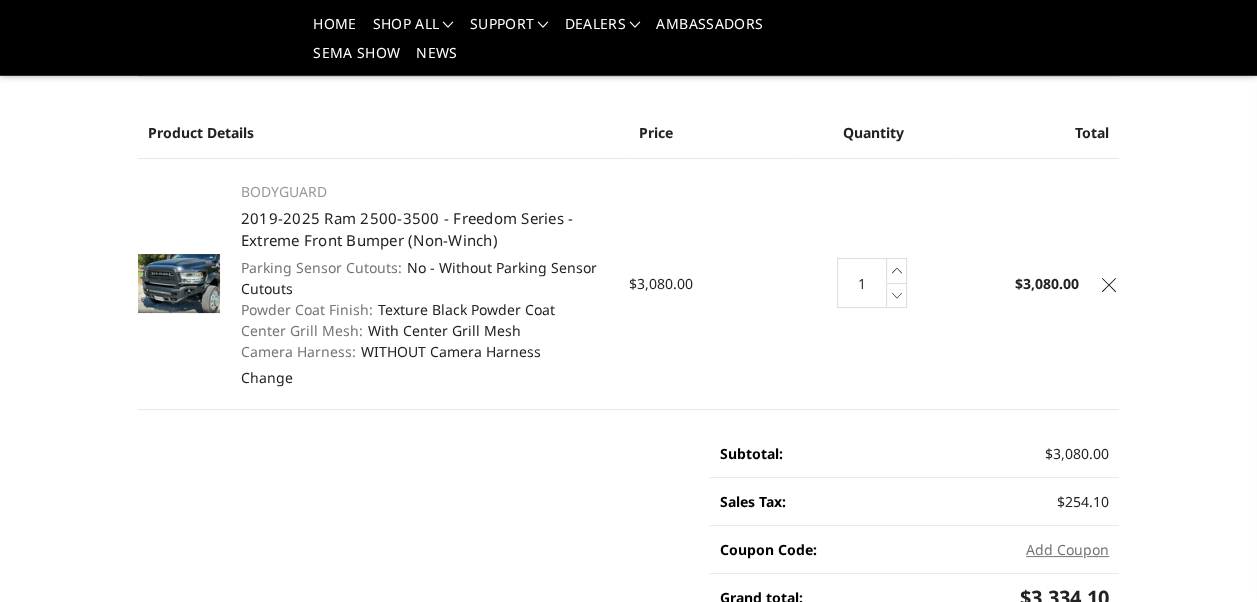 scroll, scrollTop: 0, scrollLeft: 0, axis: both 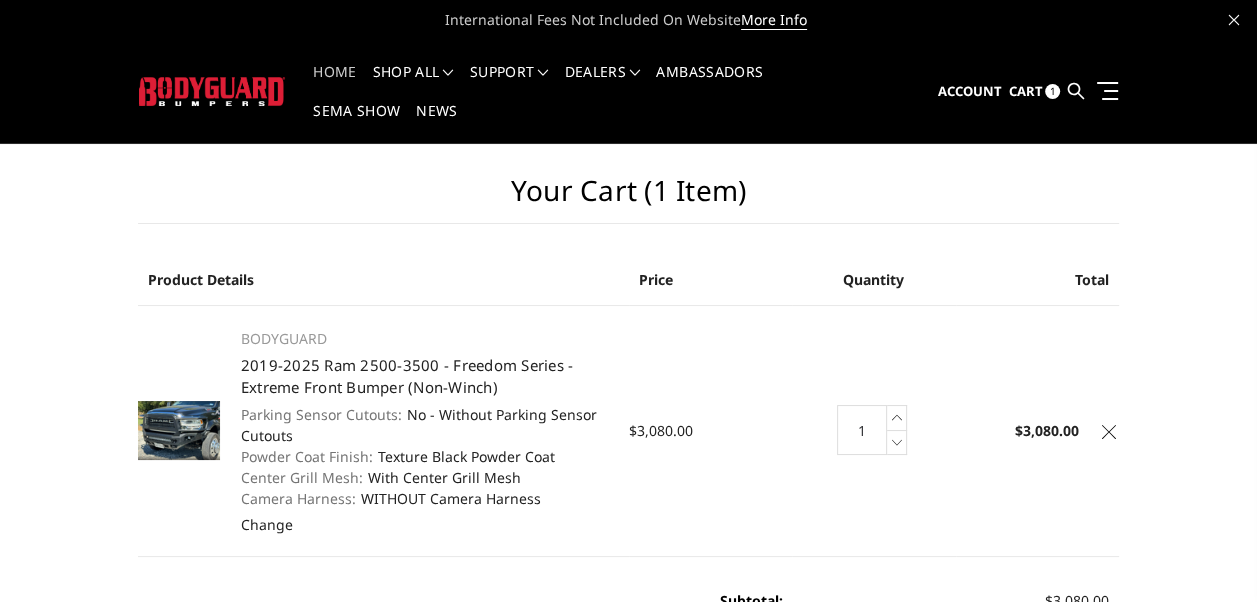 click on "Home" at bounding box center (334, 84) 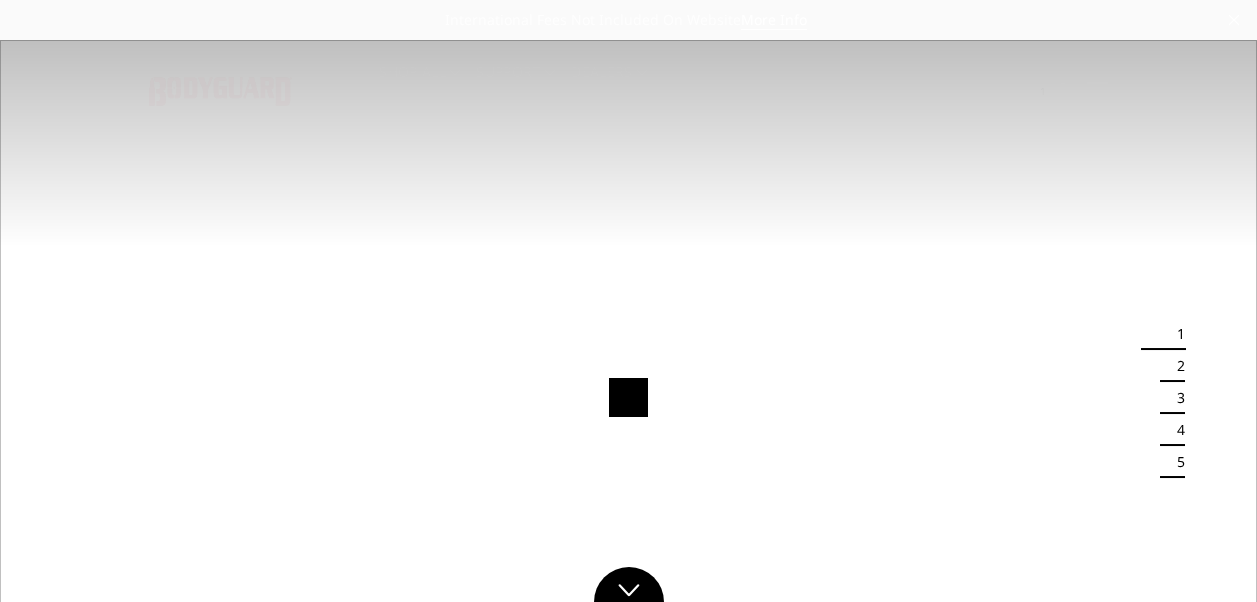 scroll, scrollTop: 0, scrollLeft: 0, axis: both 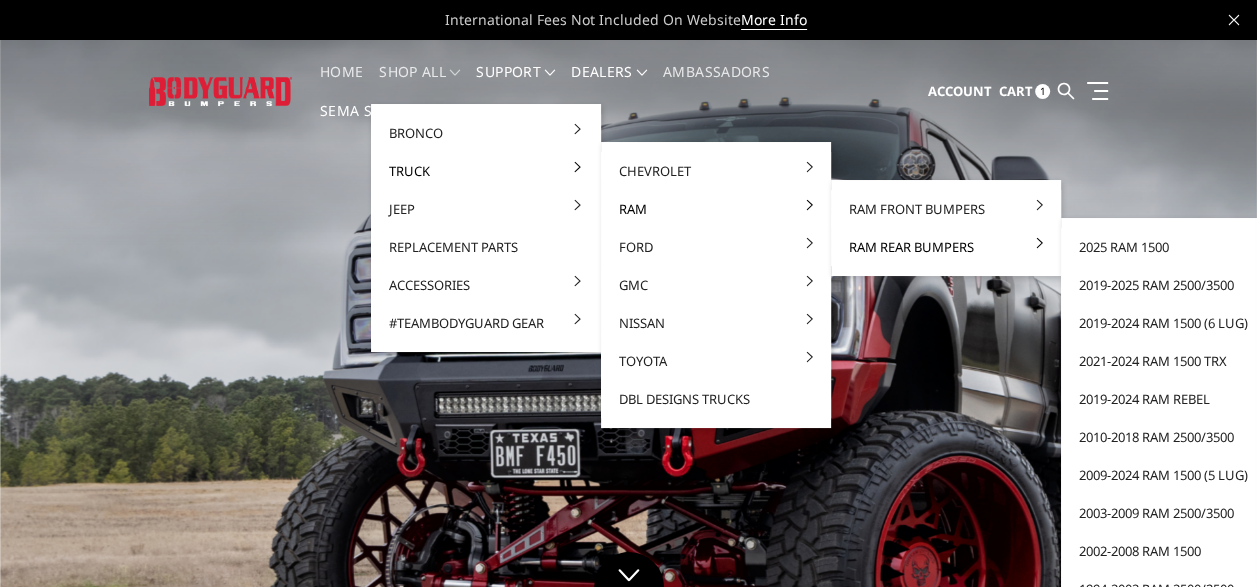 click on "Ram Rear Bumpers" at bounding box center [946, 247] 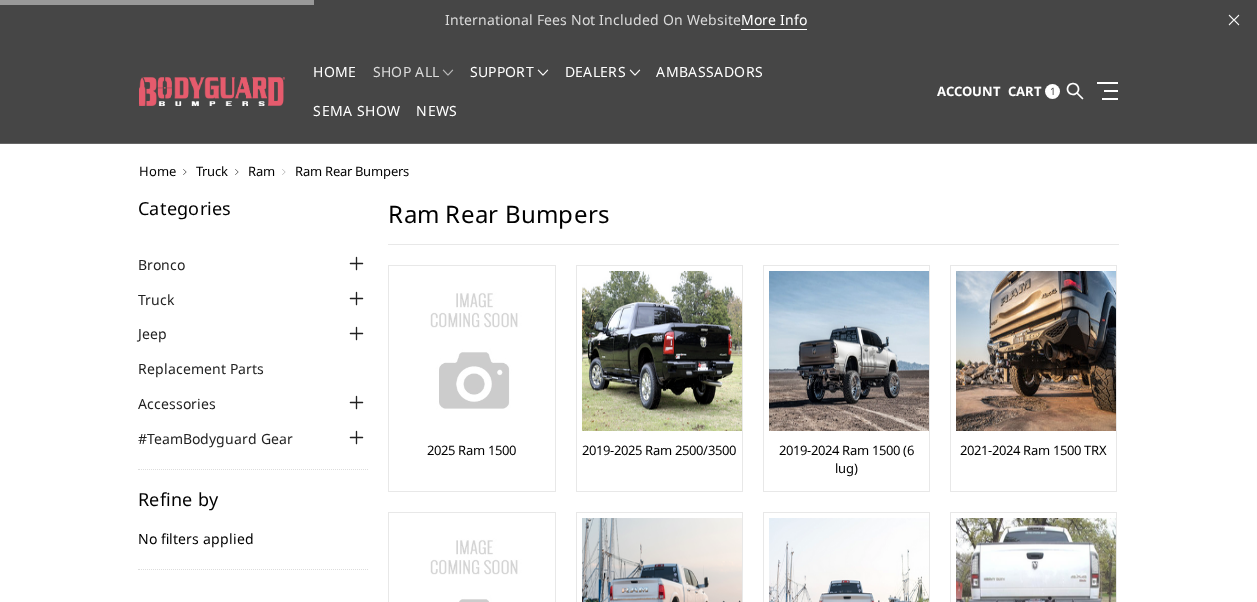 scroll, scrollTop: 0, scrollLeft: 0, axis: both 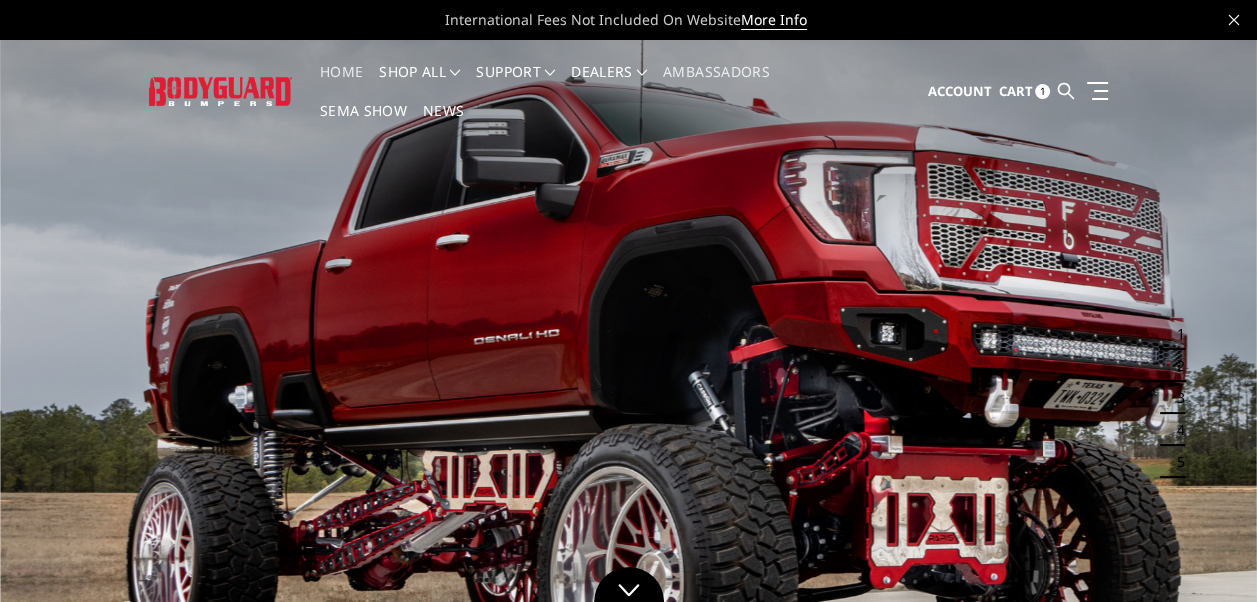 click on "Home" at bounding box center (341, 84) 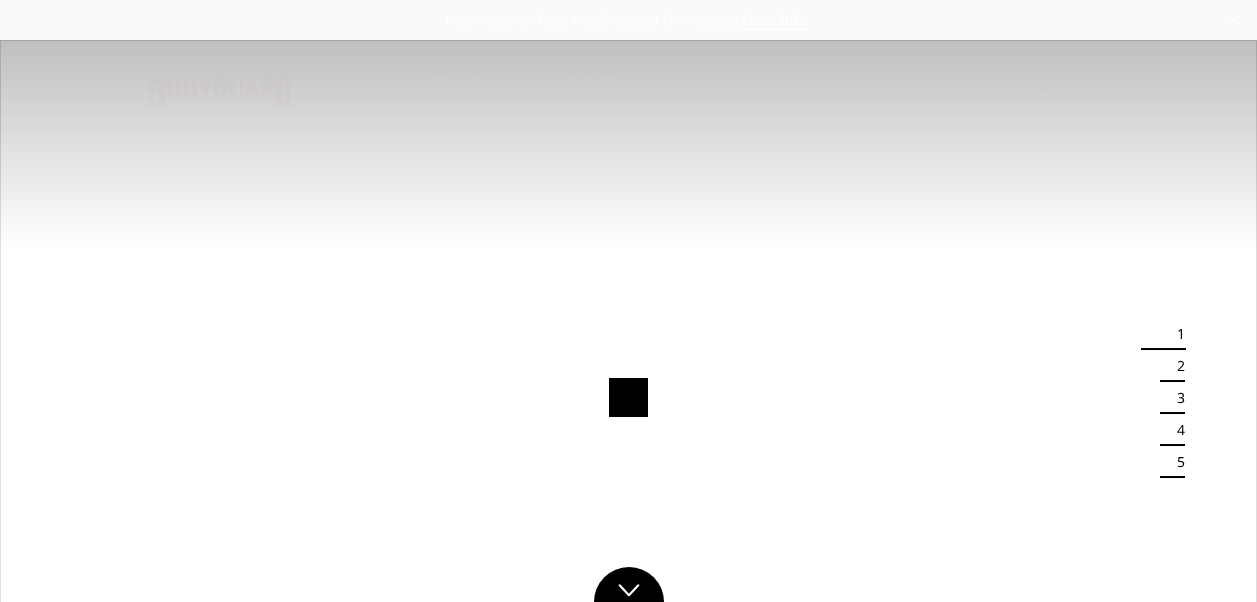 scroll, scrollTop: 0, scrollLeft: 0, axis: both 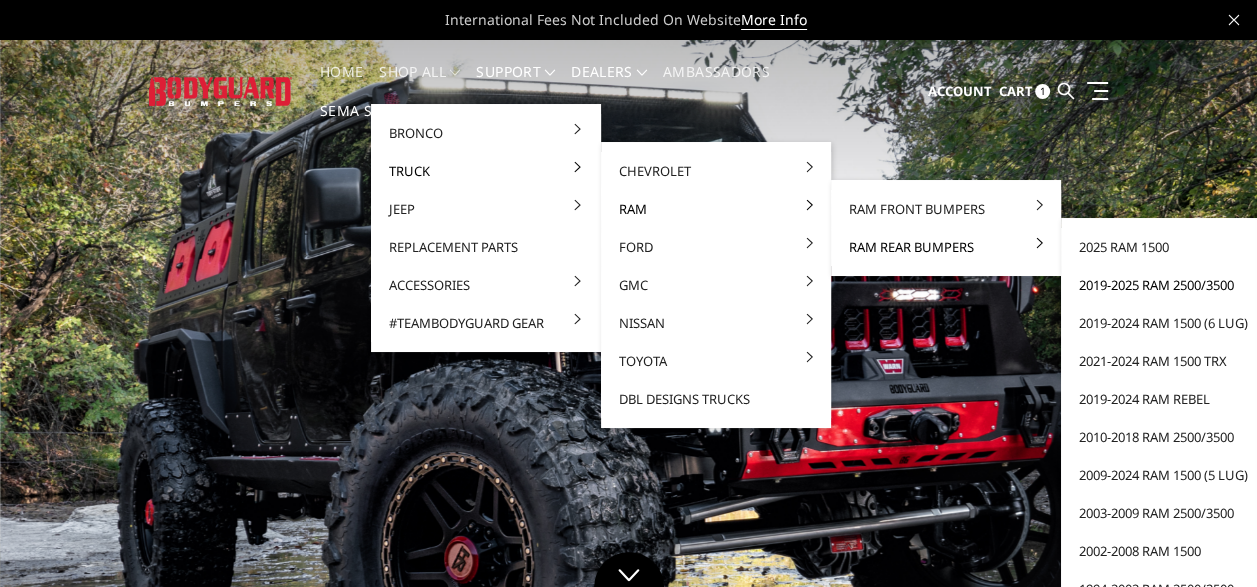 click on "2019-2025 Ram 2500/3500" at bounding box center (1176, 285) 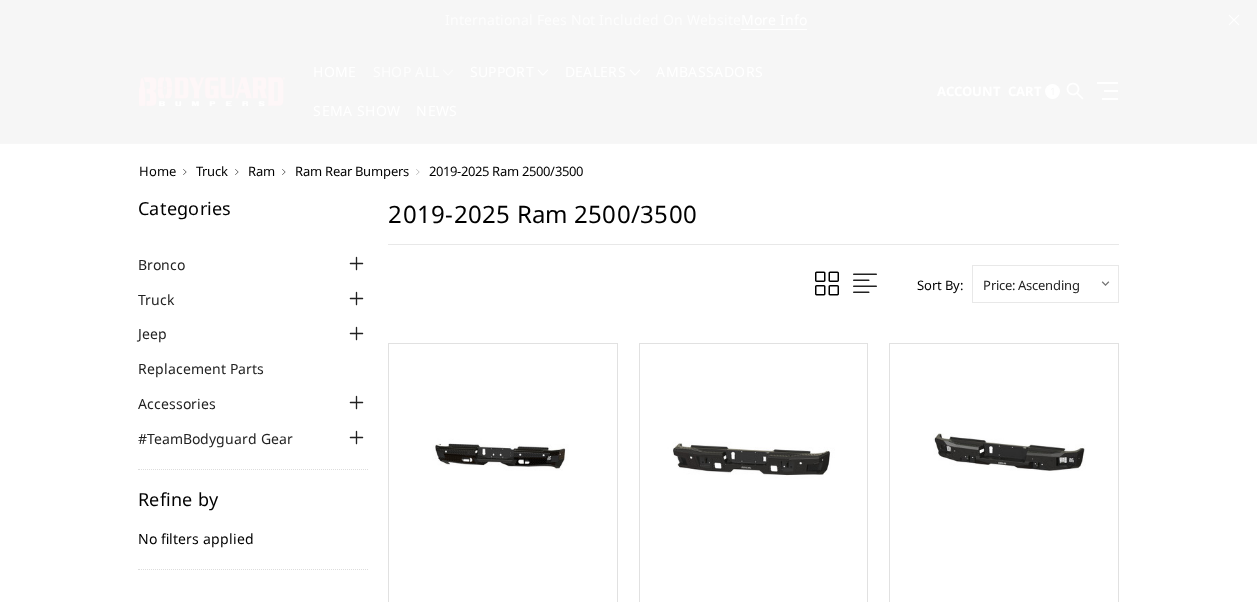 scroll, scrollTop: 0, scrollLeft: 0, axis: both 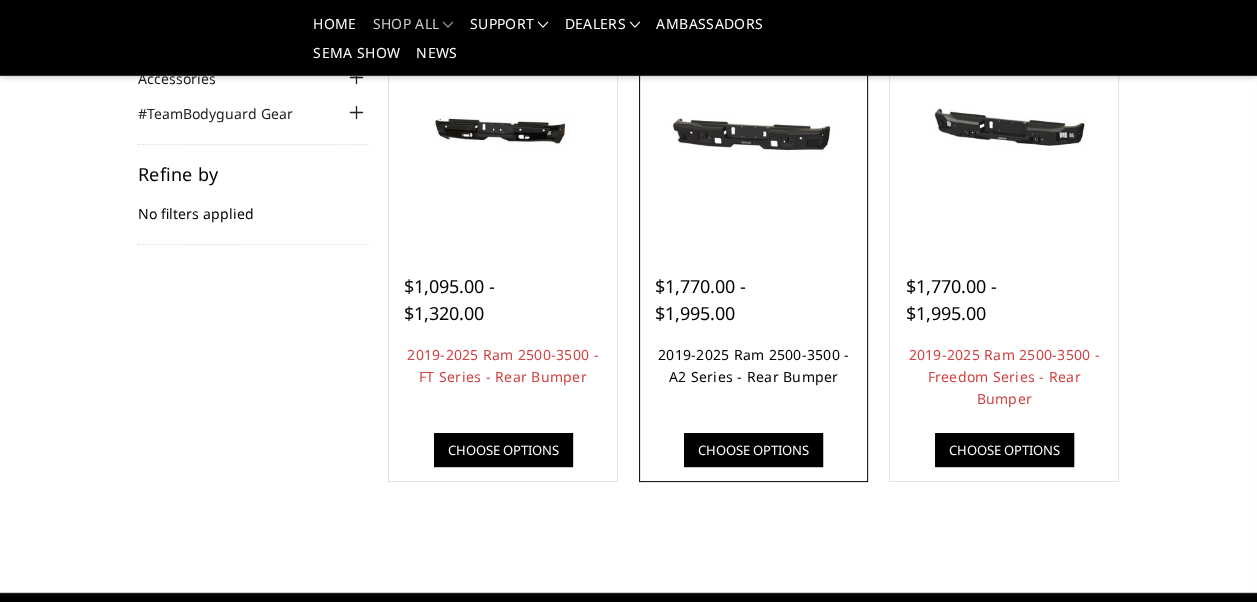 click on "2019-2025 Ram 2500-3500 - A2 Series - Rear Bumper" at bounding box center [753, 365] 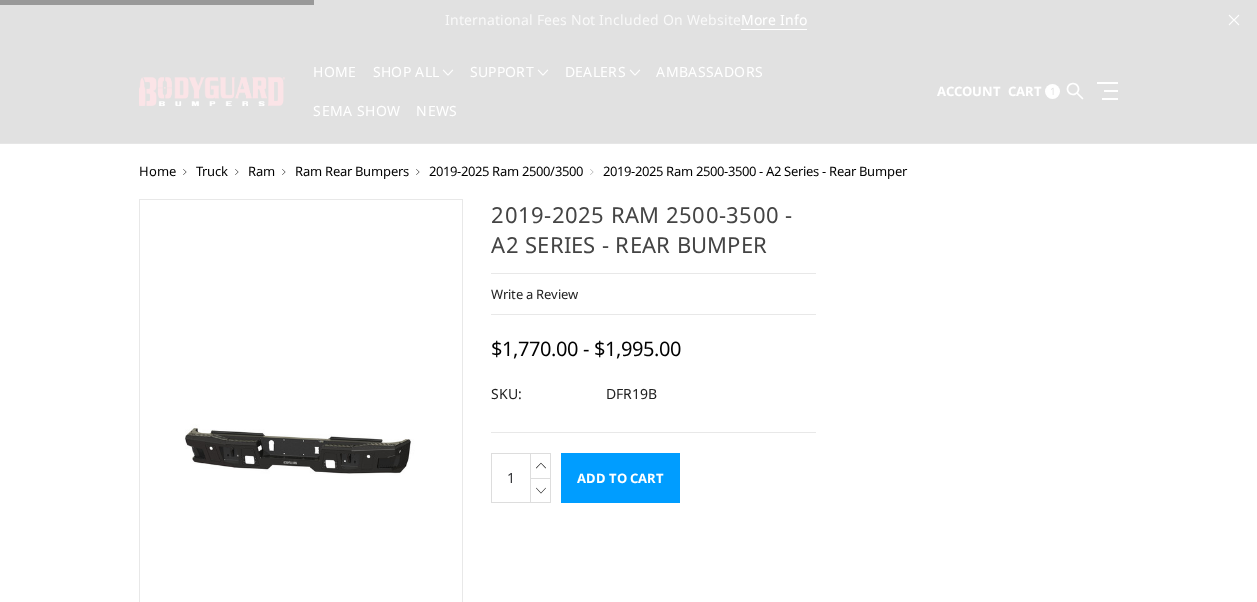 scroll, scrollTop: 0, scrollLeft: 0, axis: both 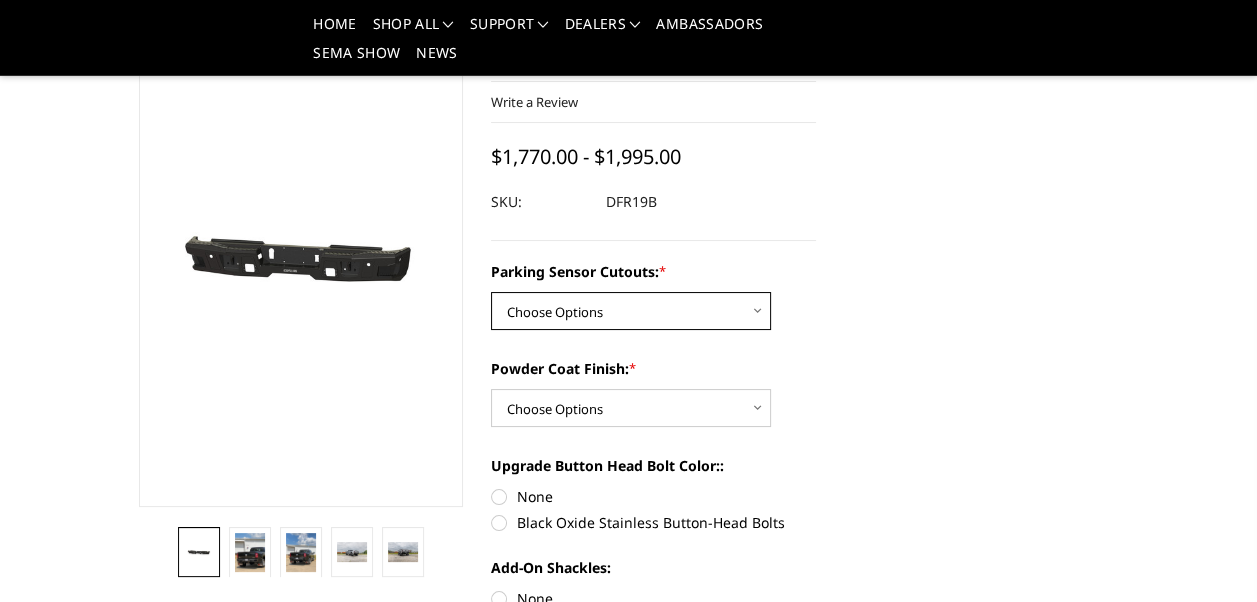 click on "Choose Options
No - Without Parking Sensor Cutouts
Yes - With Parking Sensor Cutouts" at bounding box center (631, 311) 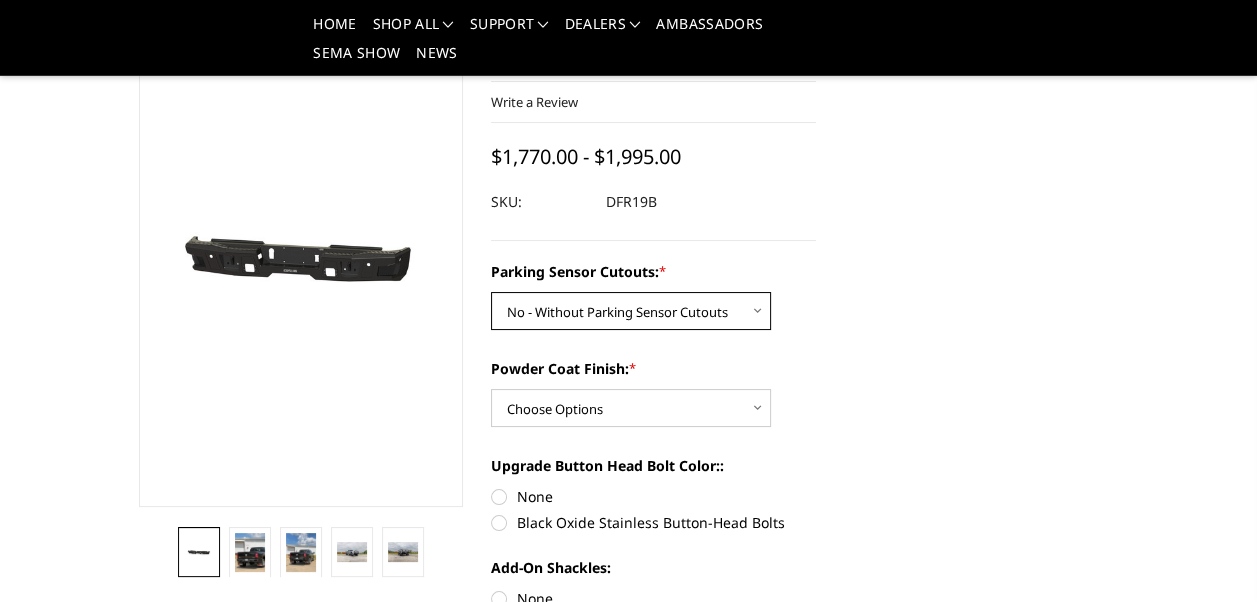 click on "Choose Options
No - Without Parking Sensor Cutouts
Yes - With Parking Sensor Cutouts" at bounding box center [631, 311] 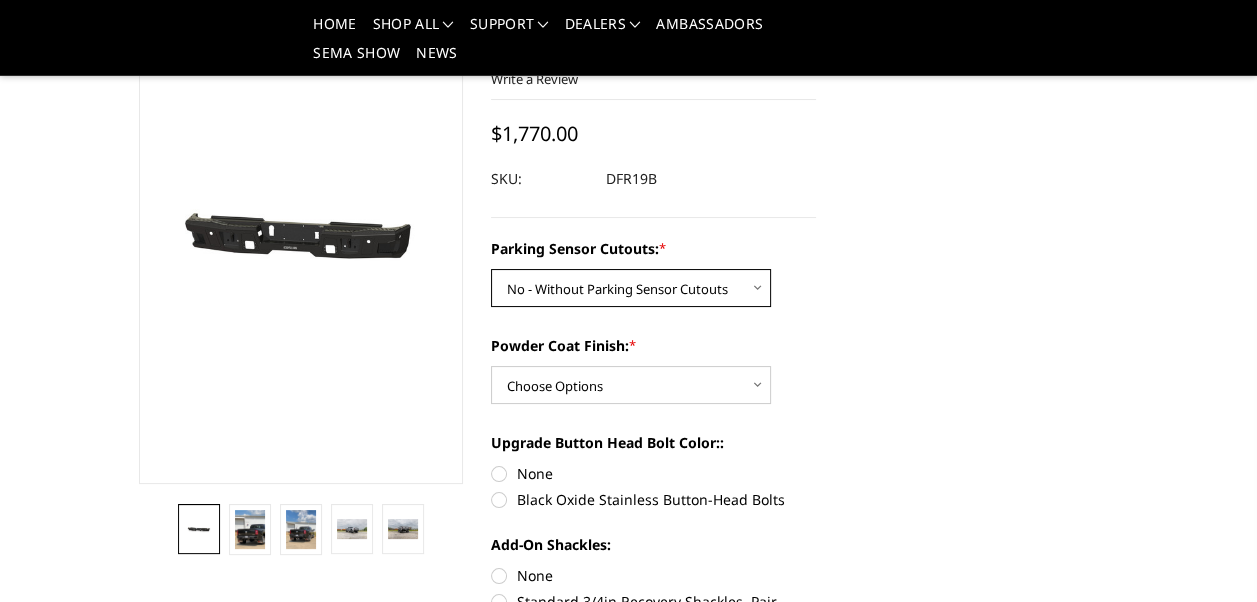 scroll, scrollTop: 133, scrollLeft: 0, axis: vertical 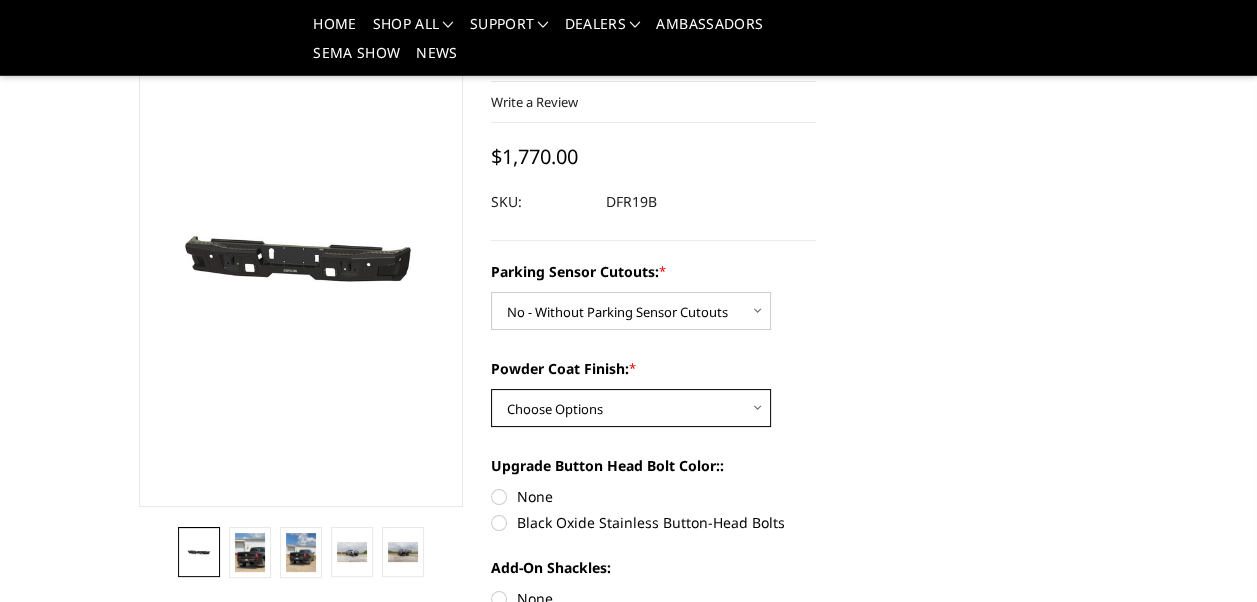 click on "Choose Options
Bare Metal
Textured Black Powder Coat" at bounding box center (631, 408) 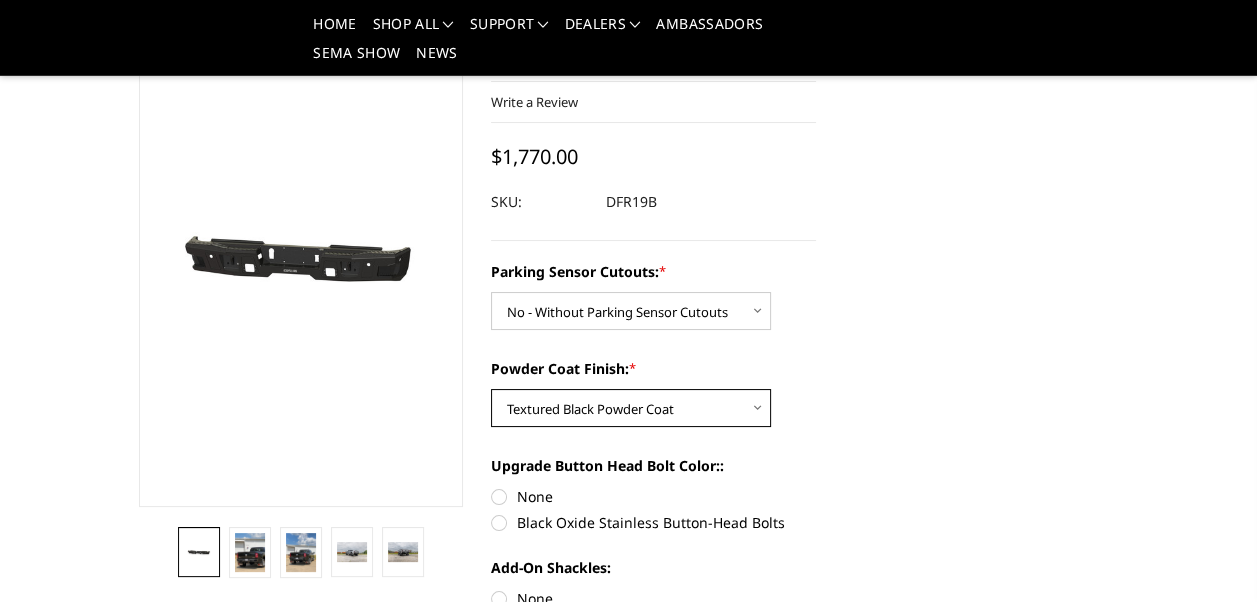 click on "Choose Options
Bare Metal
Textured Black Powder Coat" at bounding box center [631, 408] 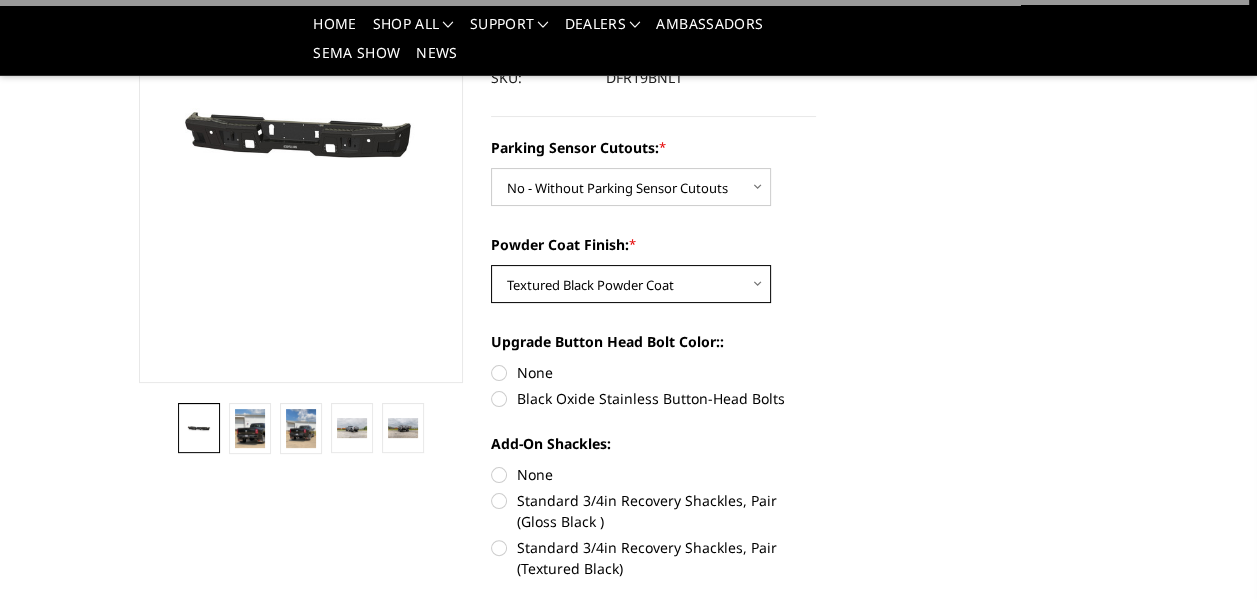 scroll, scrollTop: 266, scrollLeft: 0, axis: vertical 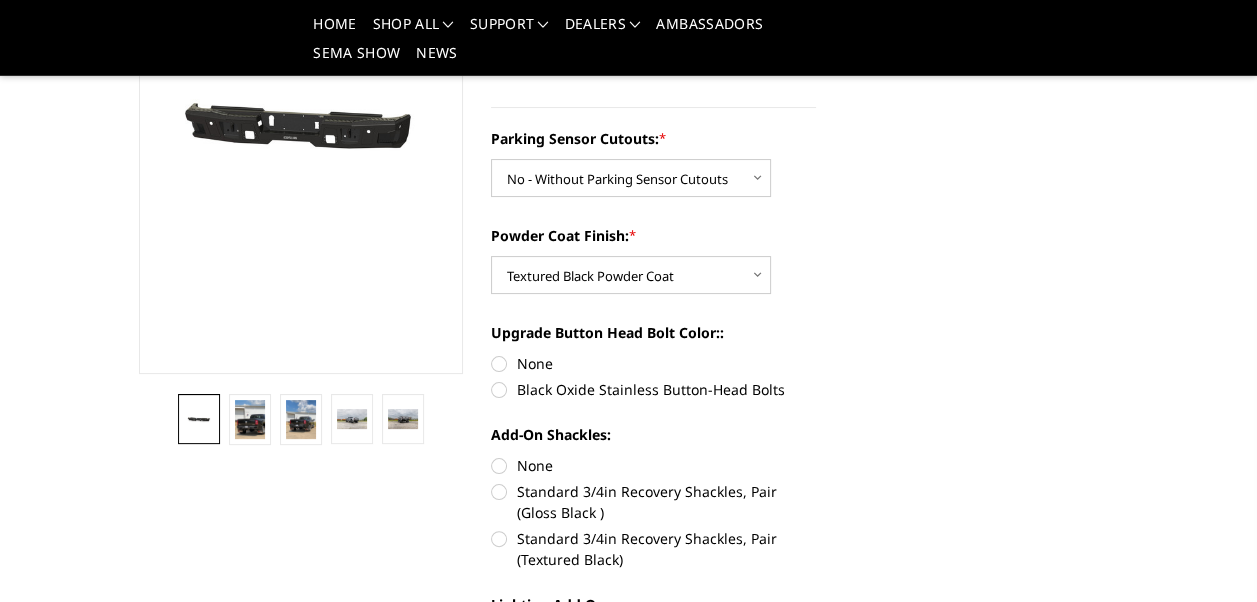 click on "None" at bounding box center (653, 363) 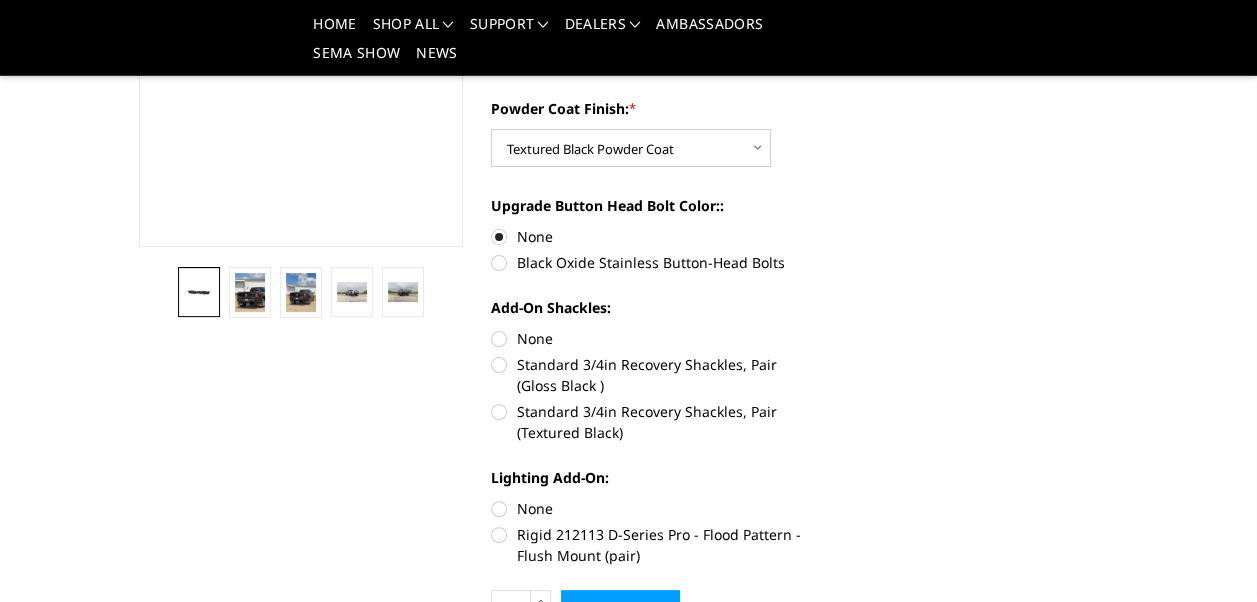 scroll, scrollTop: 400, scrollLeft: 0, axis: vertical 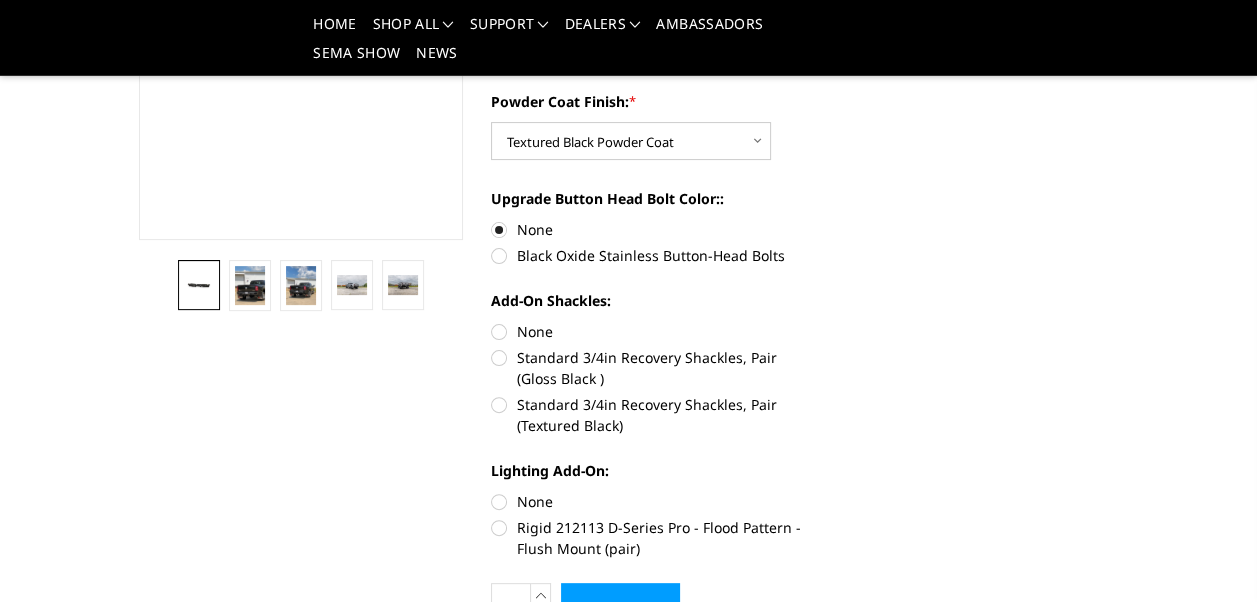click on "None" at bounding box center [653, 331] 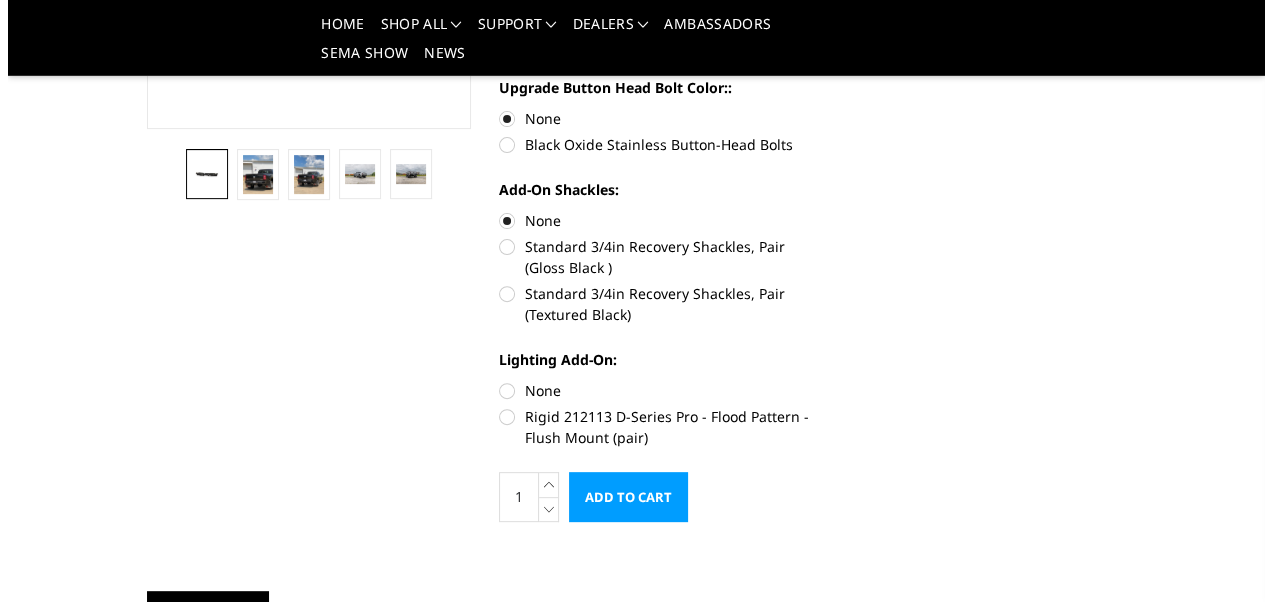scroll, scrollTop: 533, scrollLeft: 0, axis: vertical 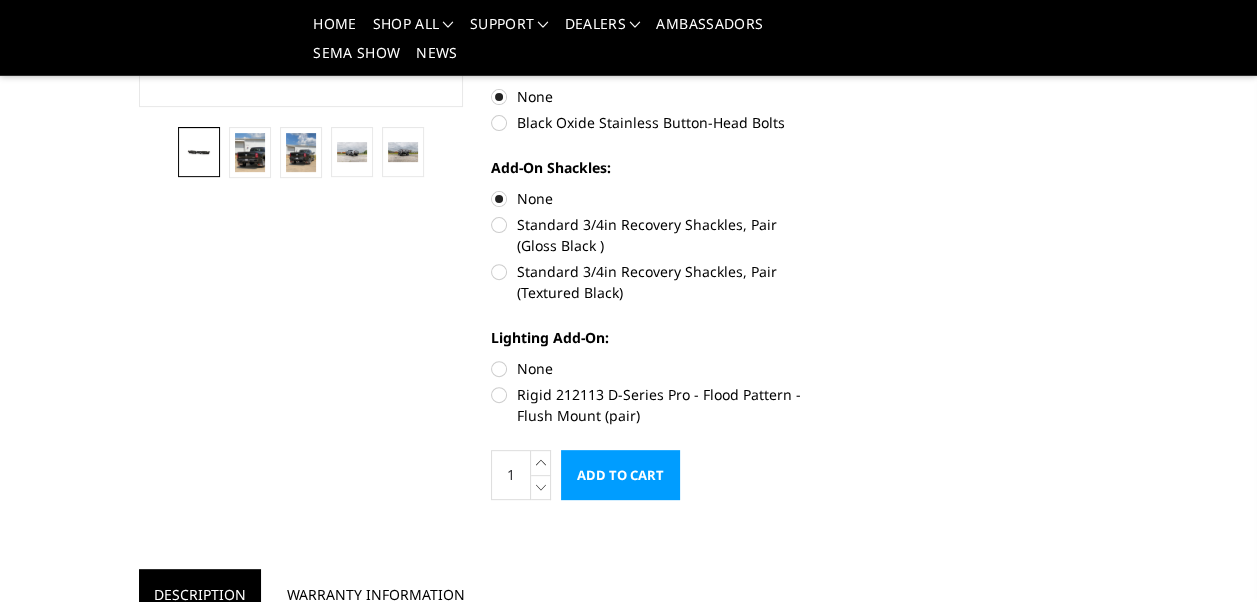 click on "None" at bounding box center [653, 368] 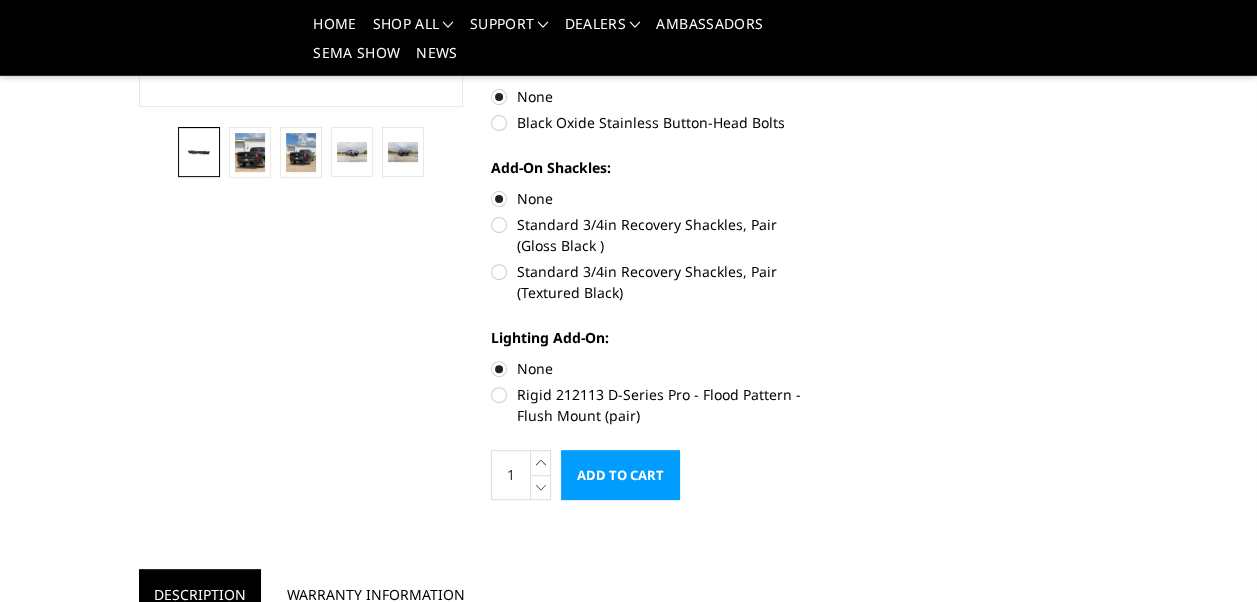 click on "Add to Cart" at bounding box center [620, 475] 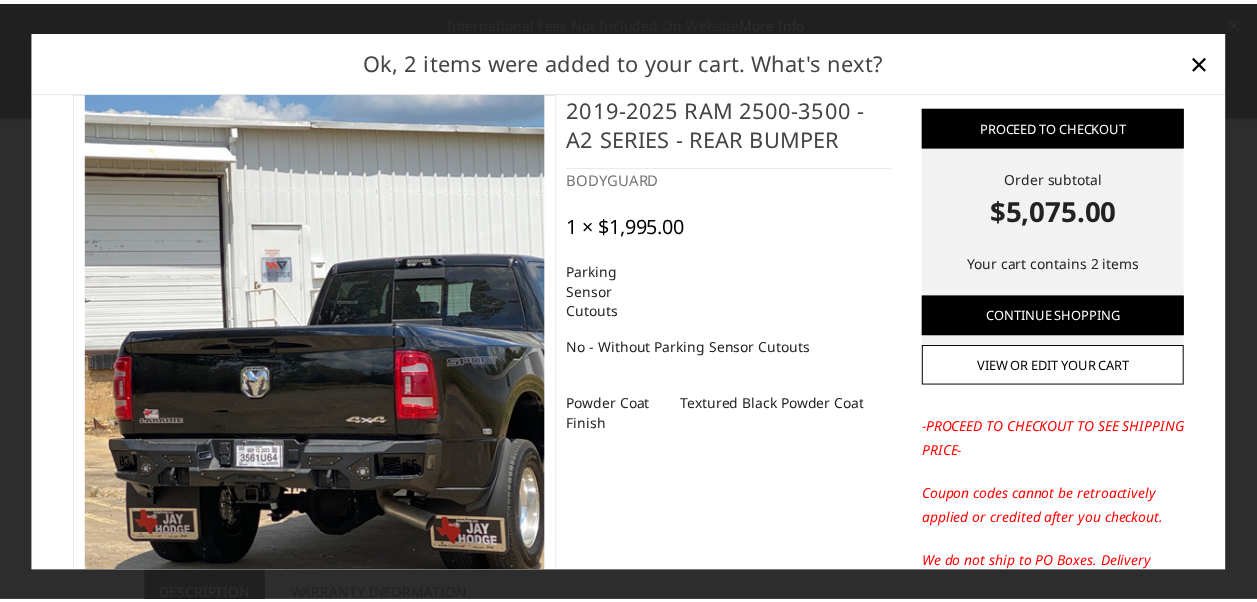 scroll, scrollTop: 0, scrollLeft: 0, axis: both 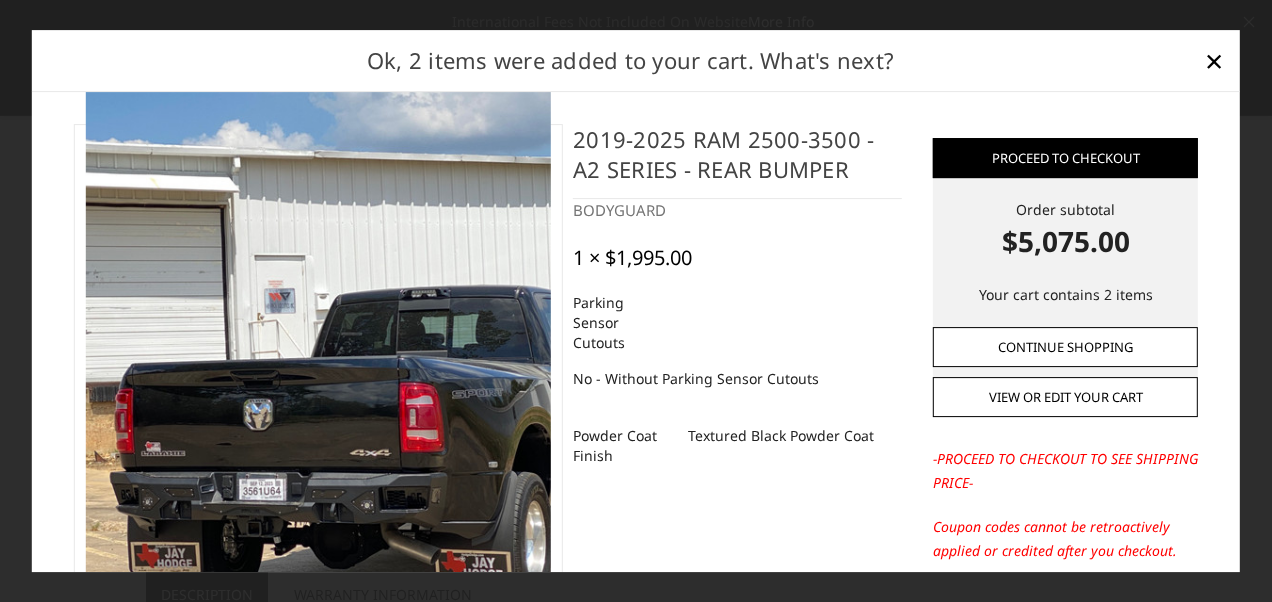click on "Continue Shopping" at bounding box center (1065, 347) 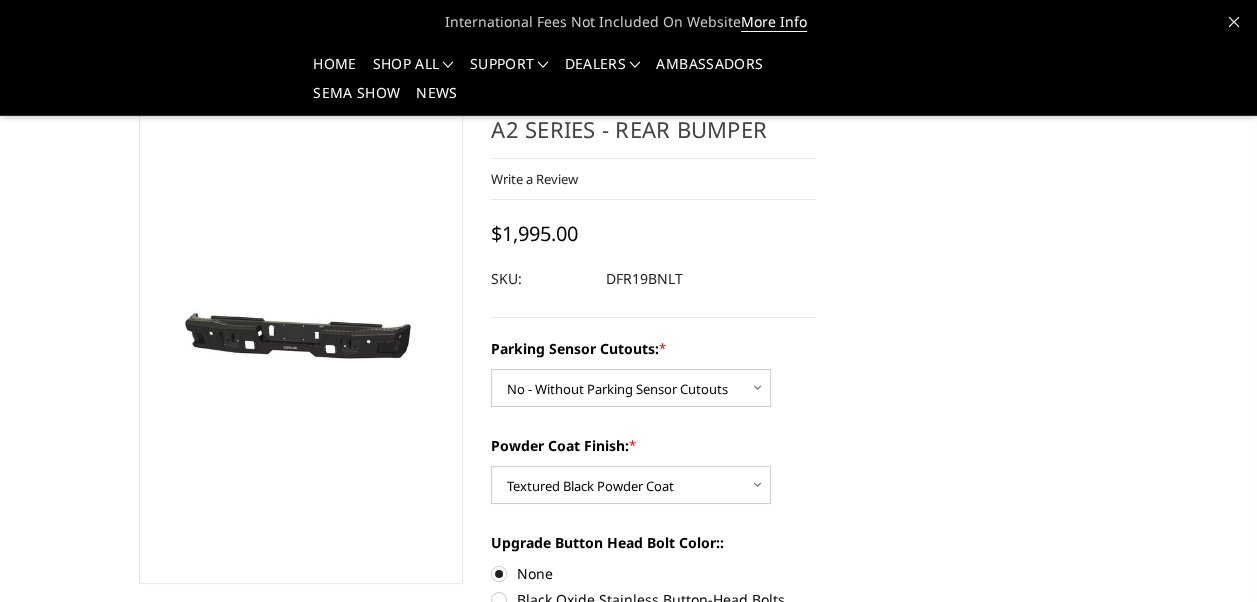 scroll, scrollTop: 0, scrollLeft: 0, axis: both 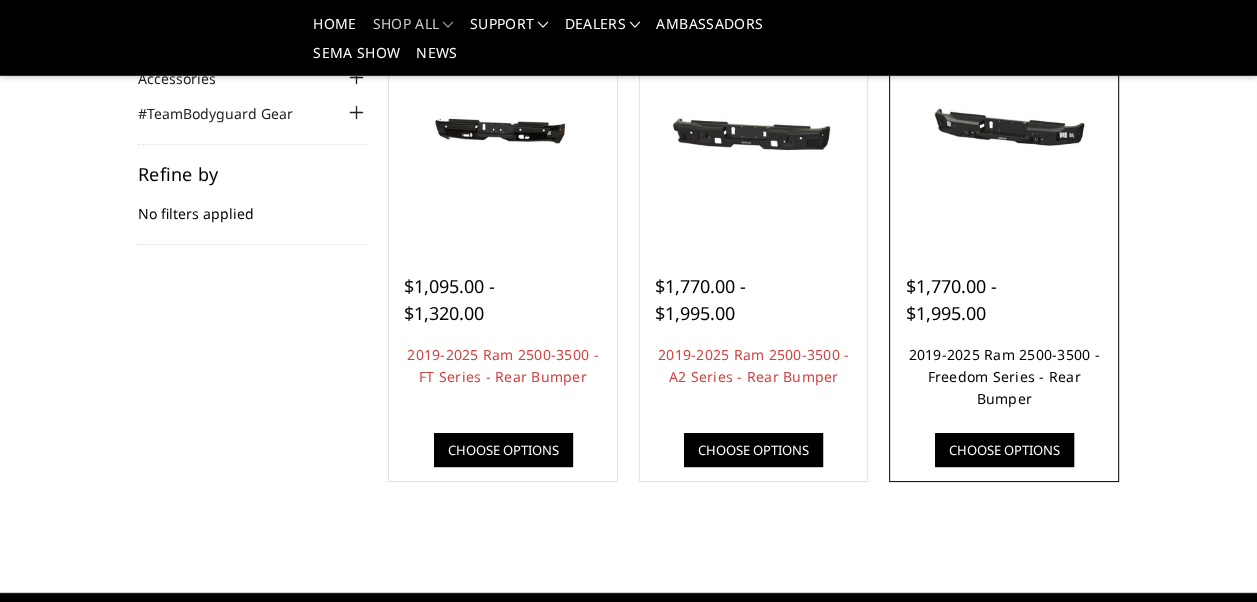 click on "2019-2025 Ram 2500-3500 - Freedom Series - Rear Bumper" at bounding box center [1004, 376] 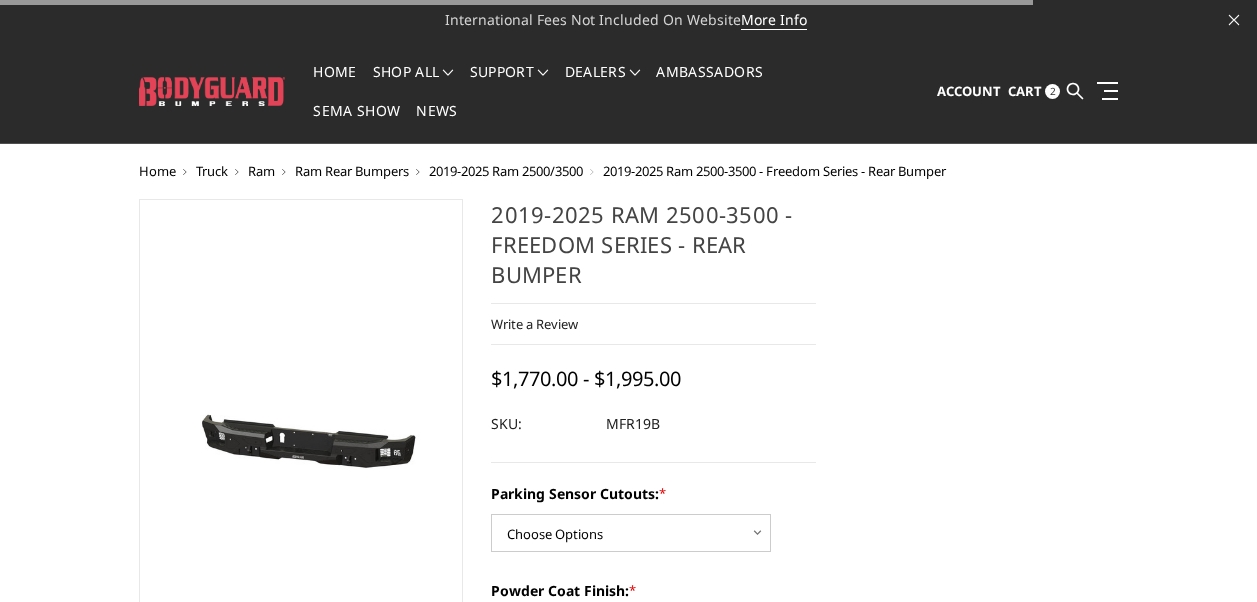 scroll, scrollTop: 0, scrollLeft: 0, axis: both 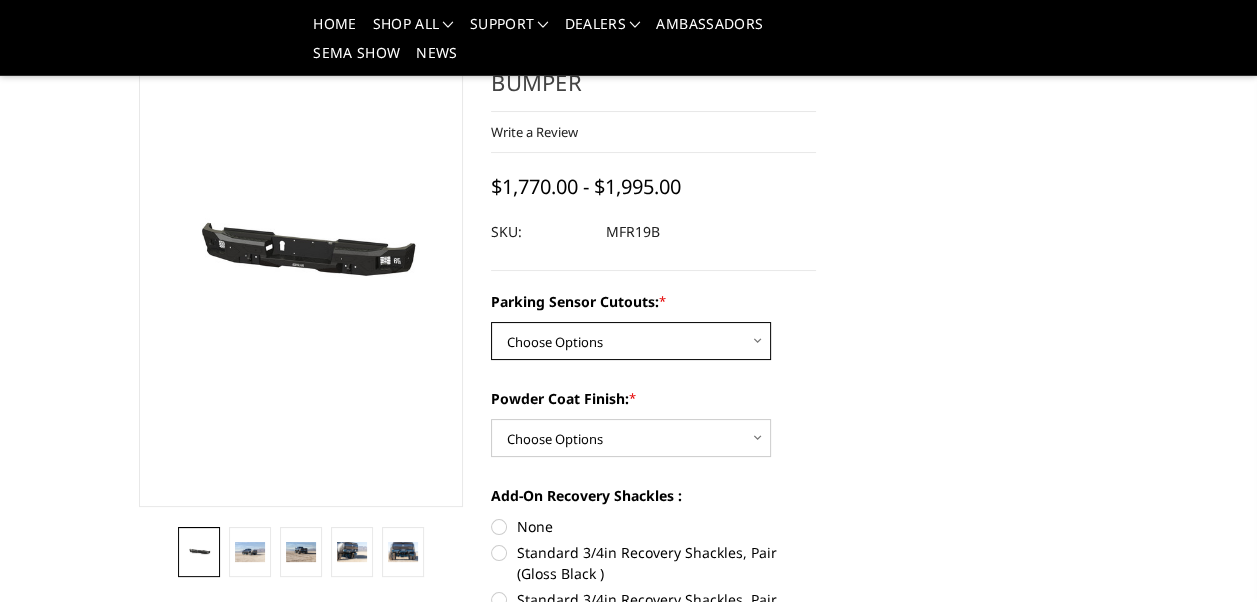 click on "Choose Options
No - Without Parking Sensor Cutouts
Yes - With Parking Sensor Cutouts" at bounding box center [631, 341] 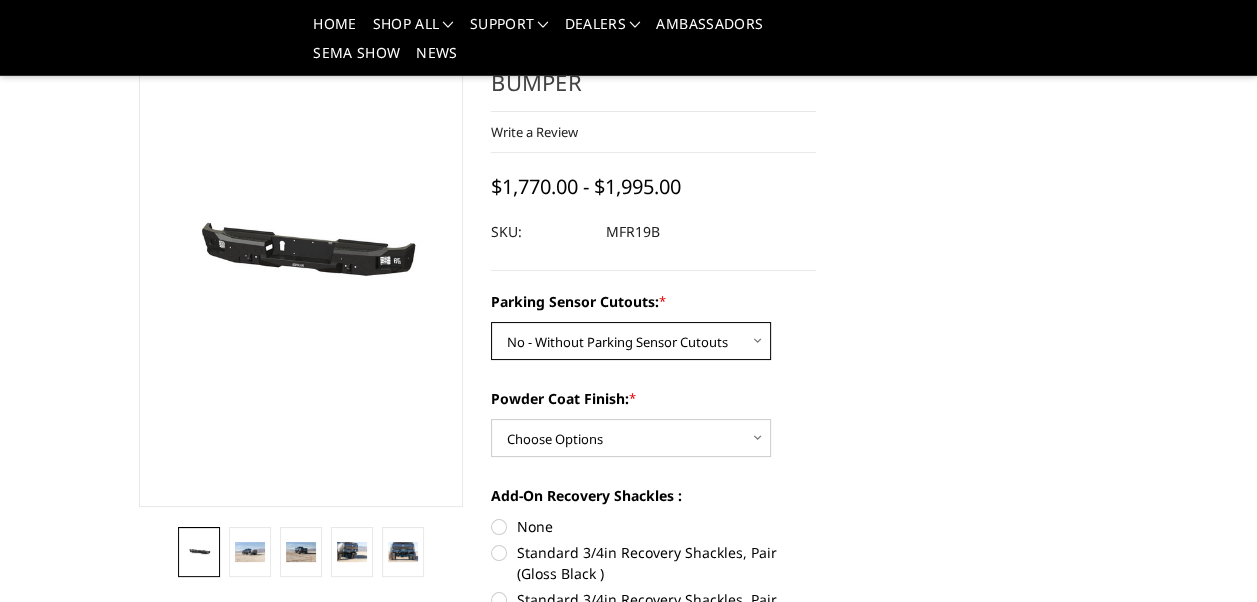 click on "Choose Options
No - Without Parking Sensor Cutouts
Yes - With Parking Sensor Cutouts" at bounding box center [631, 341] 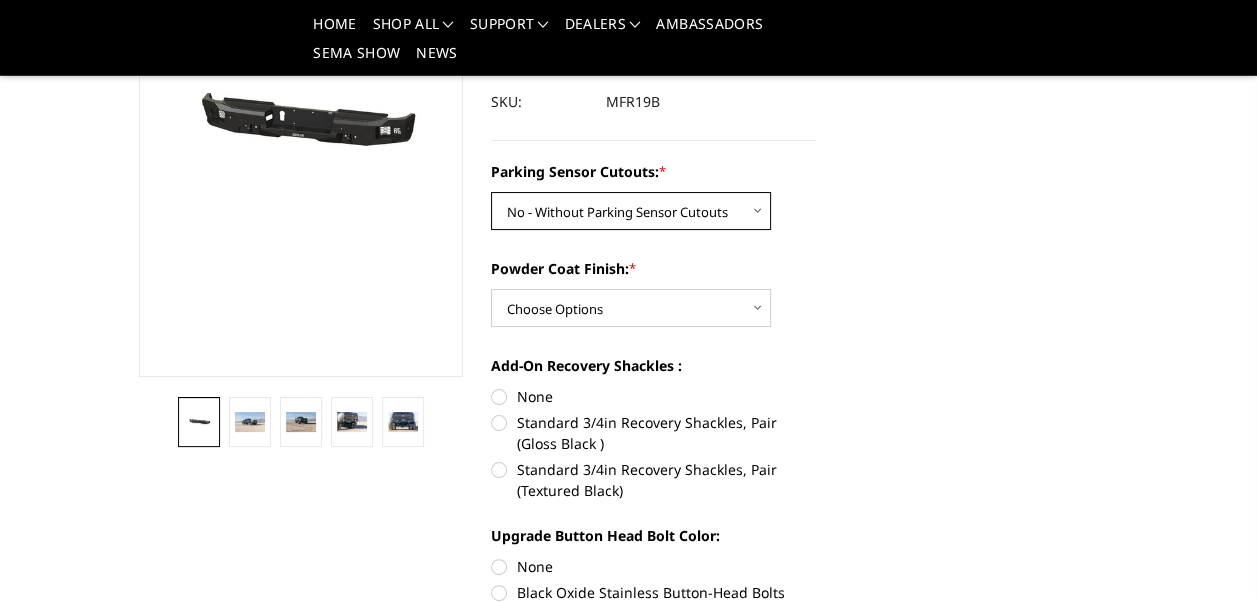 scroll, scrollTop: 266, scrollLeft: 0, axis: vertical 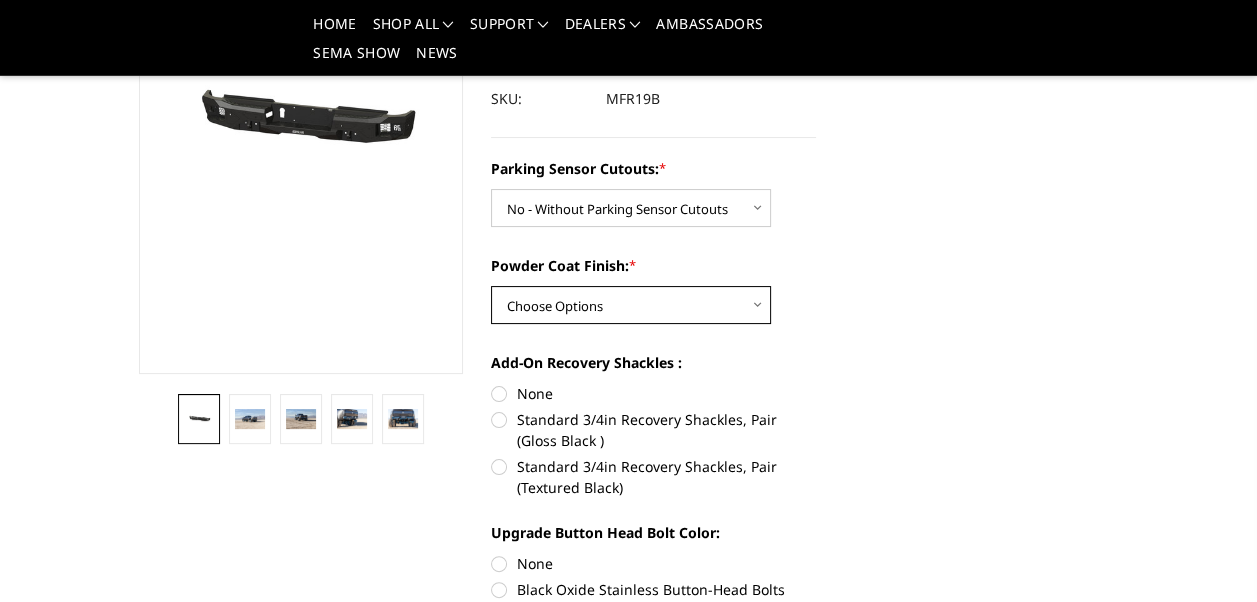 click on "Choose Options
Bare Metal
Texture Black Powder Coat" at bounding box center [631, 305] 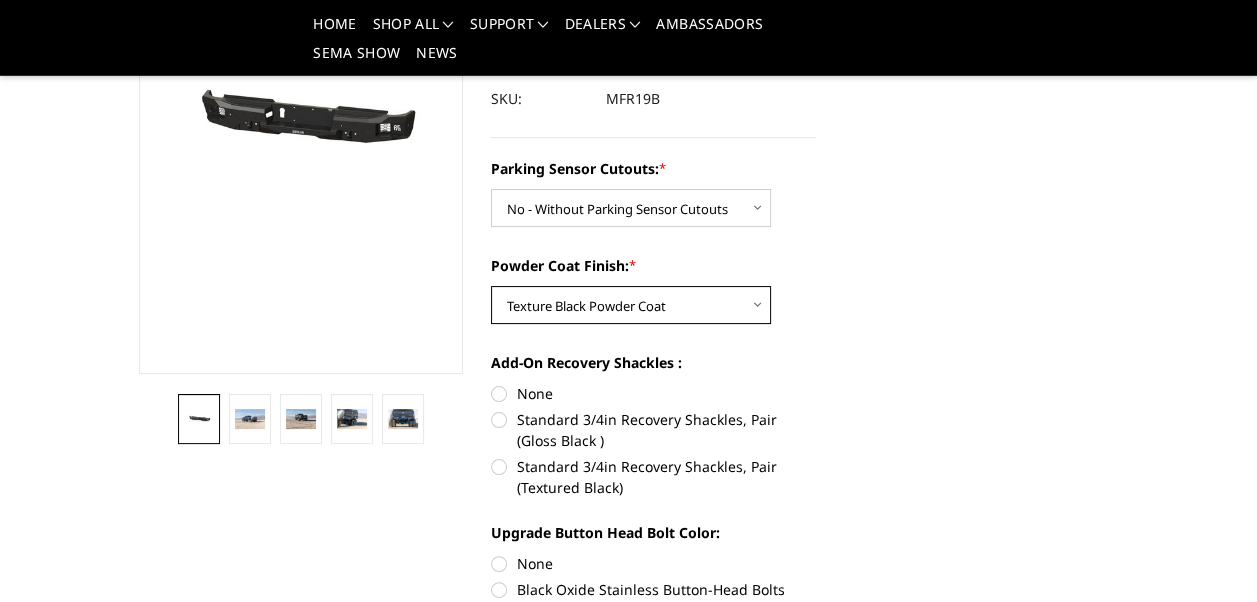 click on "Choose Options
Bare Metal
Texture Black Powder Coat" at bounding box center [631, 305] 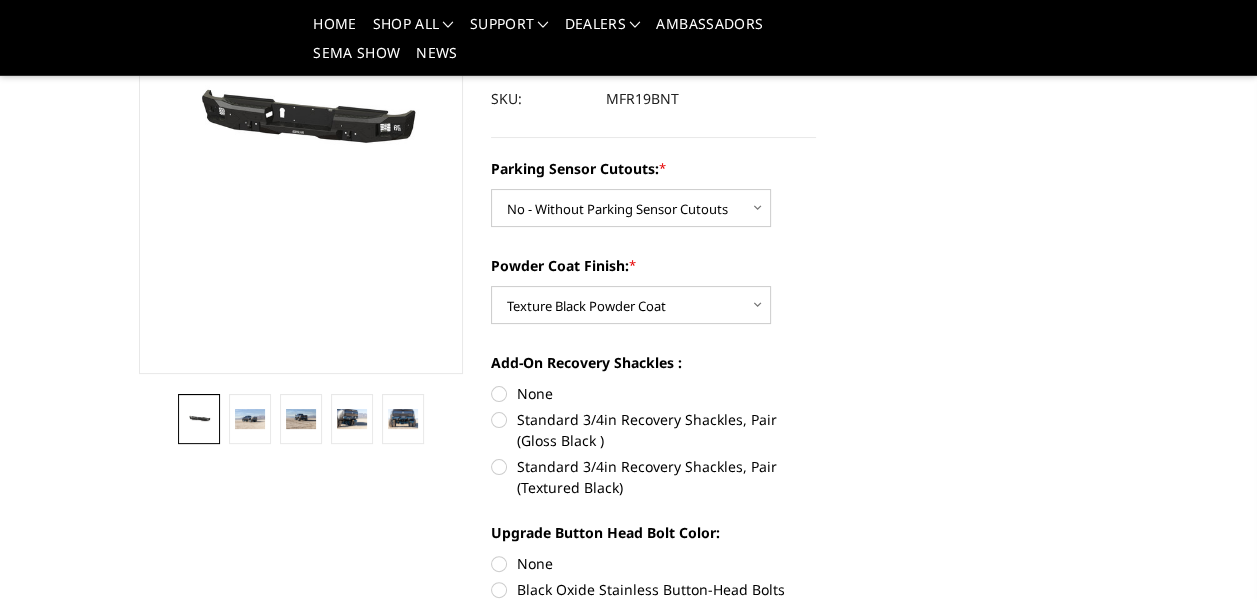 click on "None" at bounding box center [653, 393] 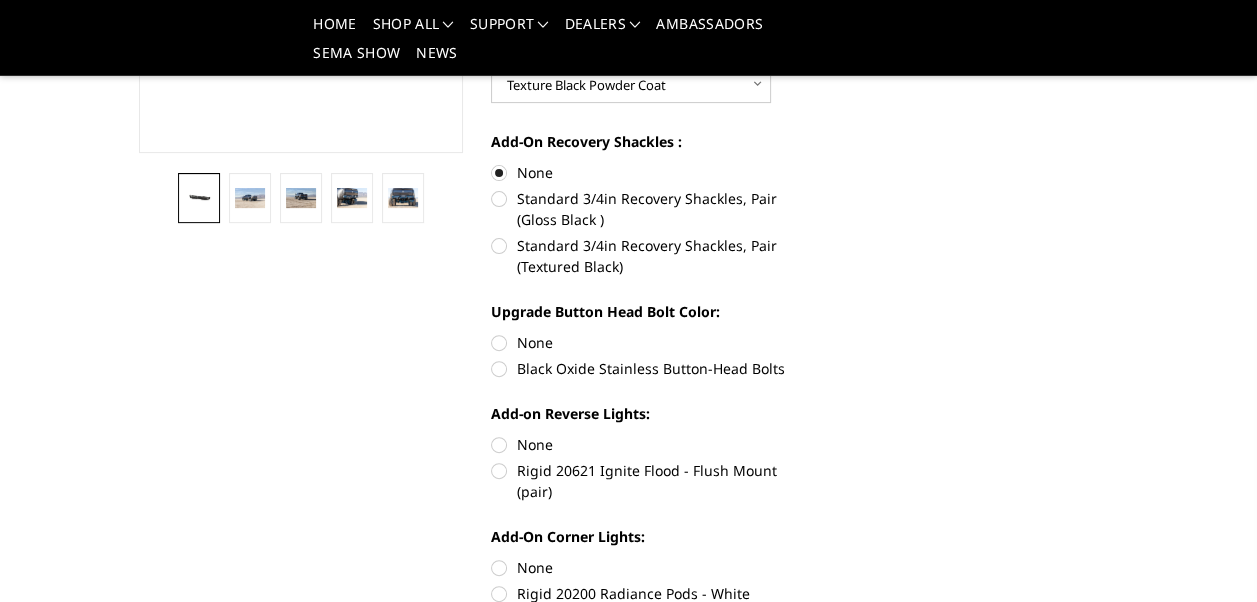 scroll, scrollTop: 533, scrollLeft: 0, axis: vertical 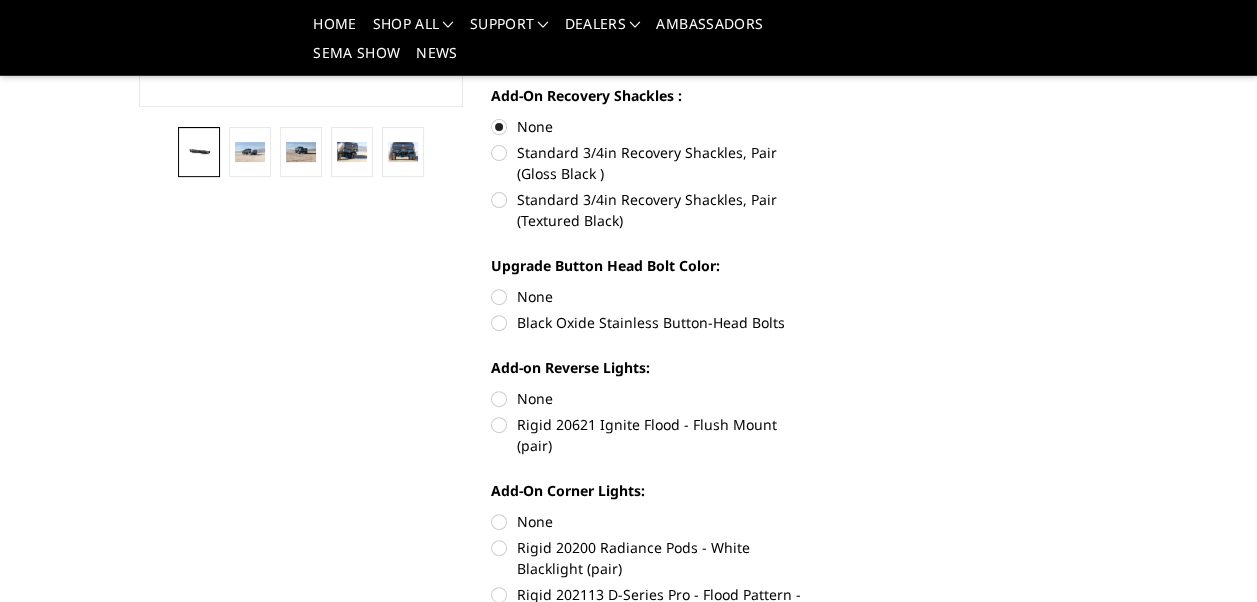 click on "None" at bounding box center [653, 296] 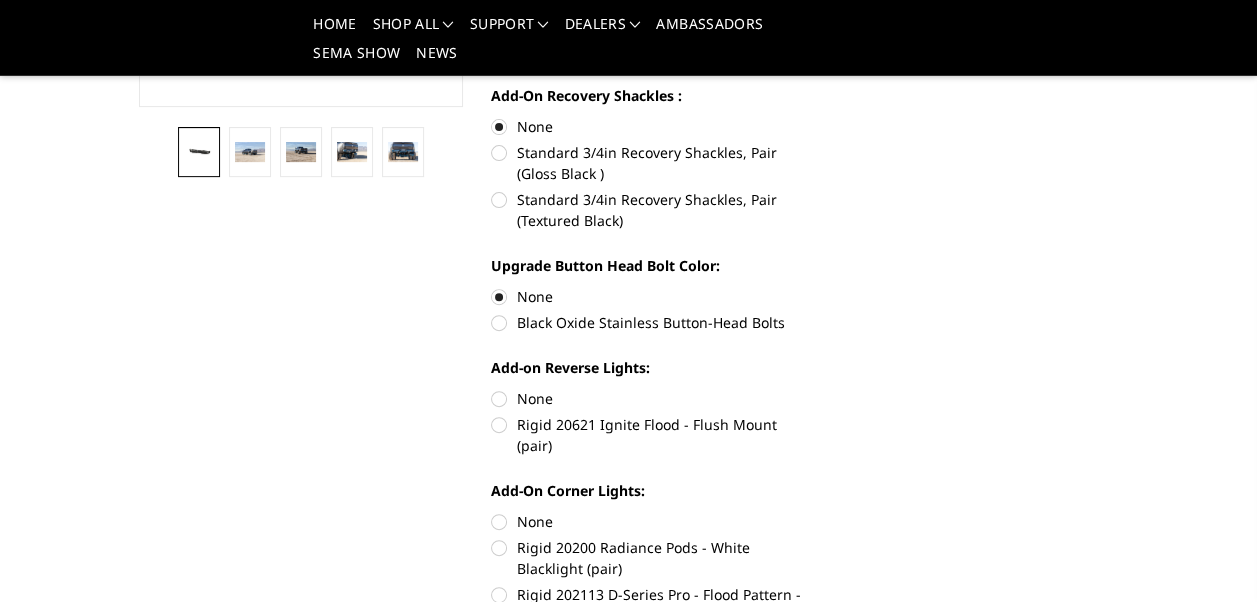 click on "None" at bounding box center [653, 398] 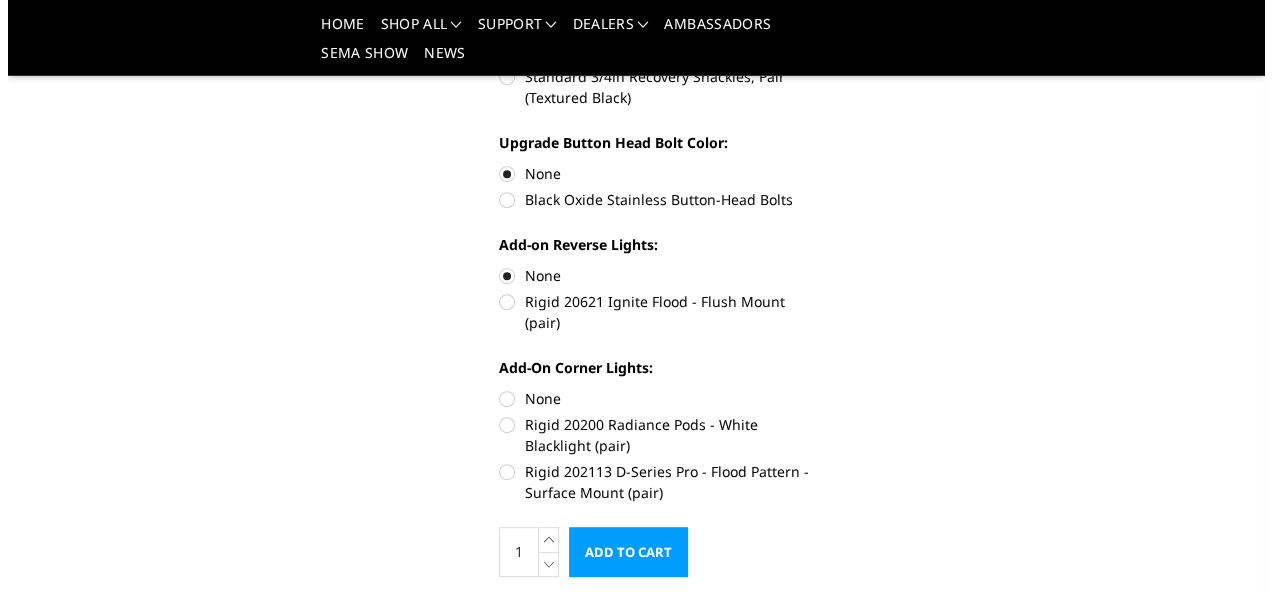 scroll, scrollTop: 666, scrollLeft: 0, axis: vertical 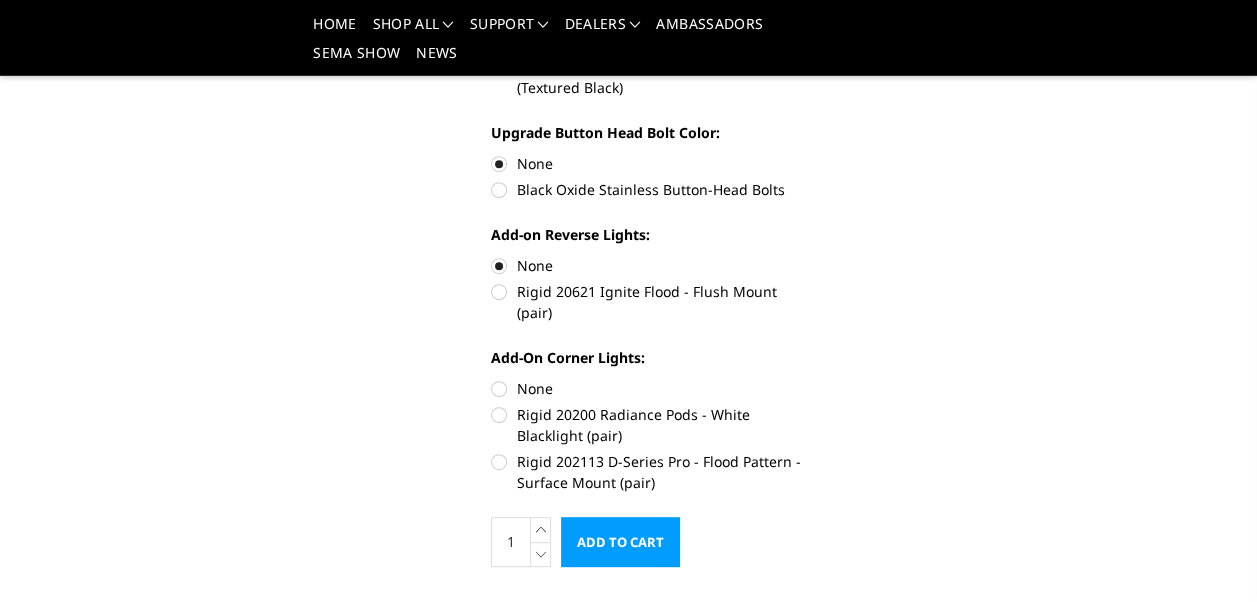 click on "None" at bounding box center (653, 388) 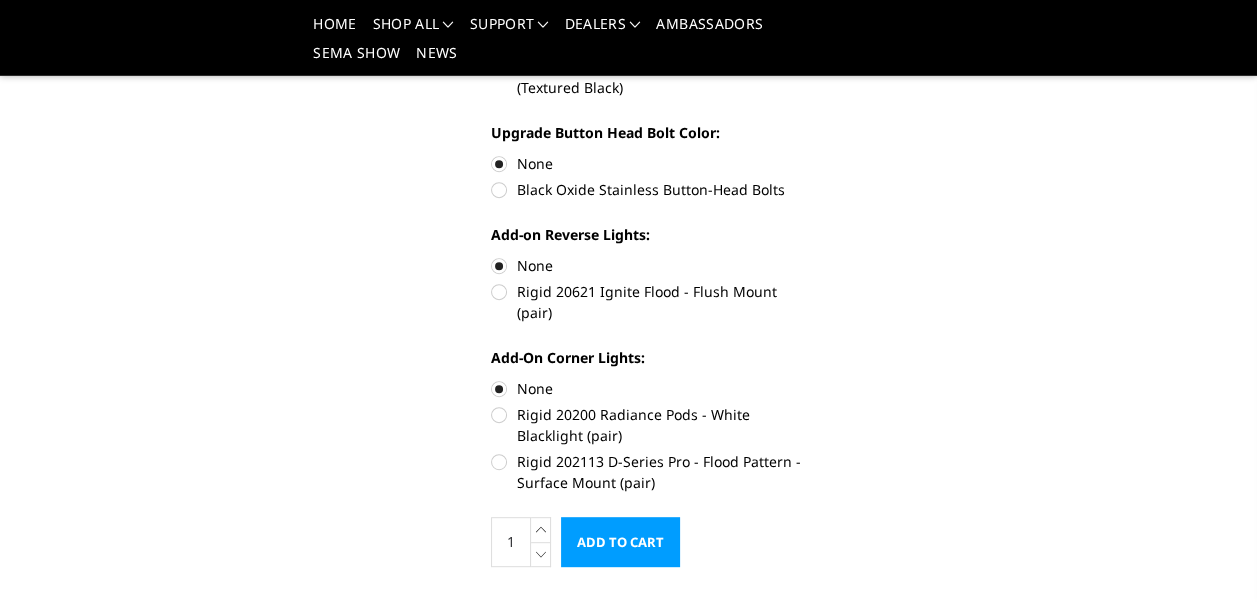 click on "Add to Cart" at bounding box center (620, 542) 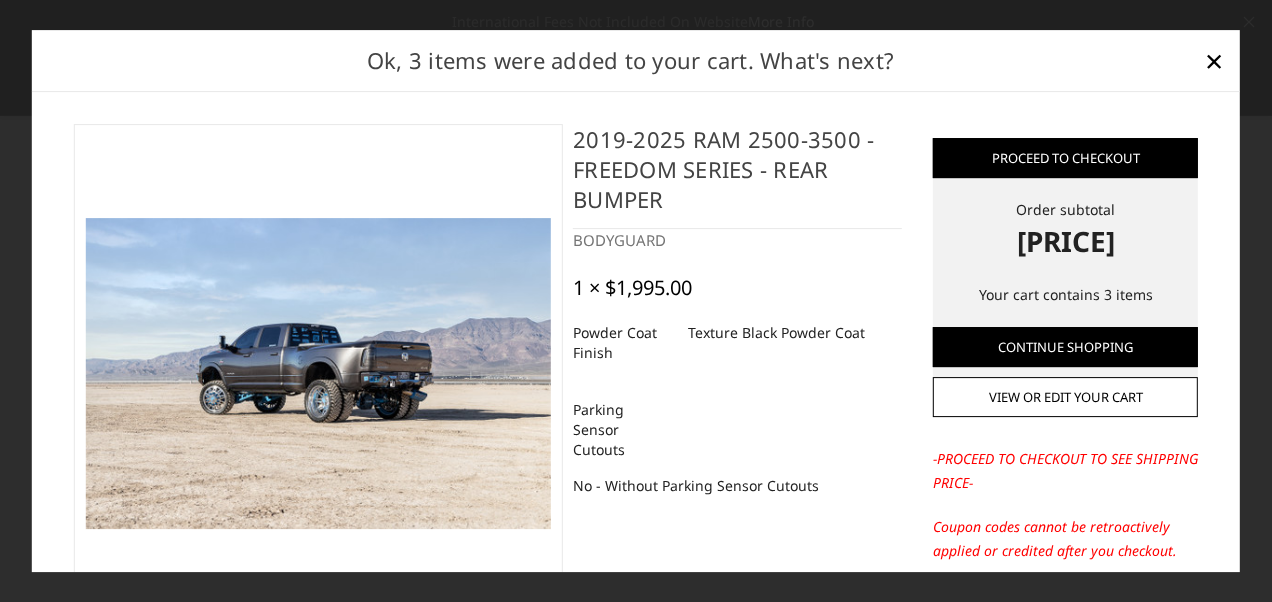 click at bounding box center [318, 373] 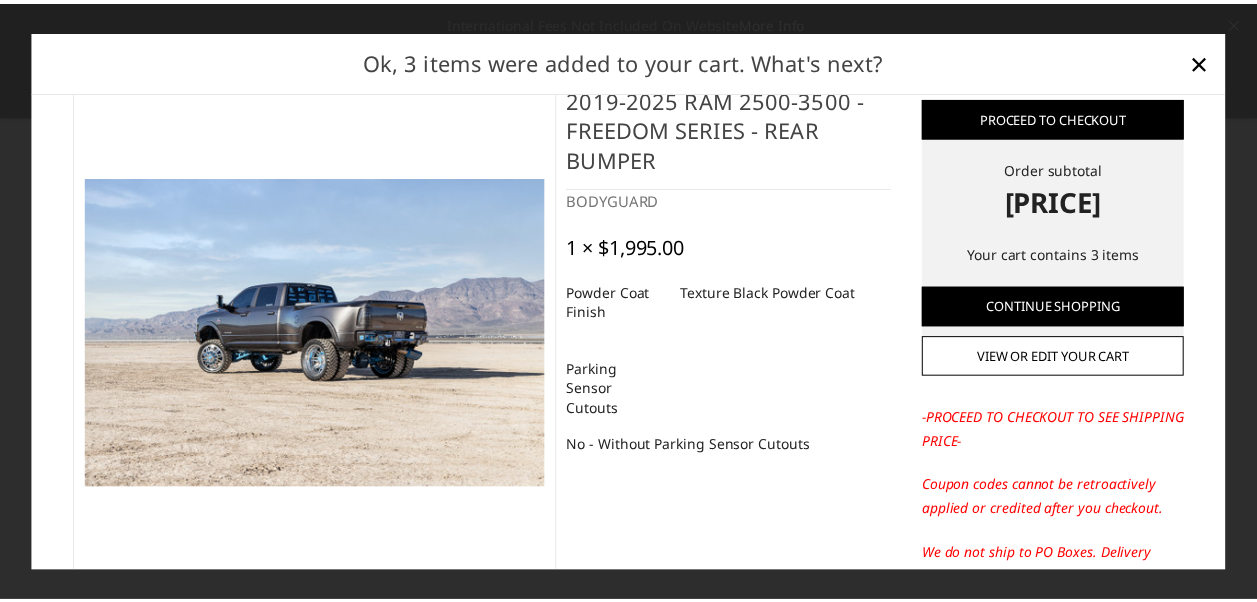 scroll, scrollTop: 0, scrollLeft: 0, axis: both 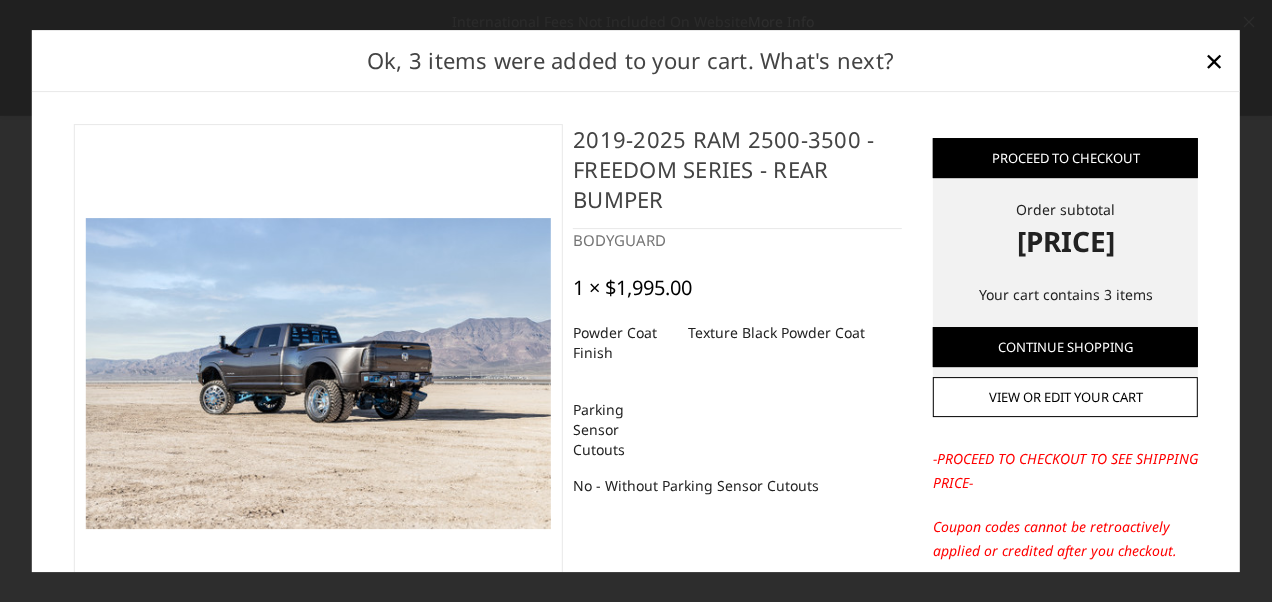 click at bounding box center (318, 373) 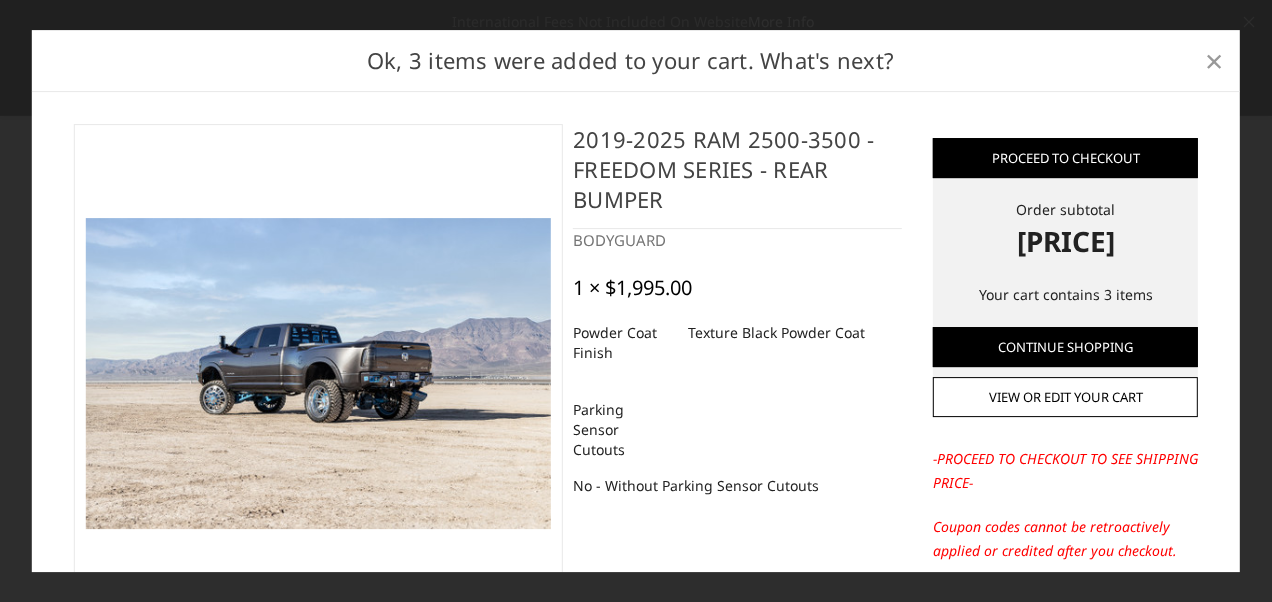 click on "×" at bounding box center (1214, 60) 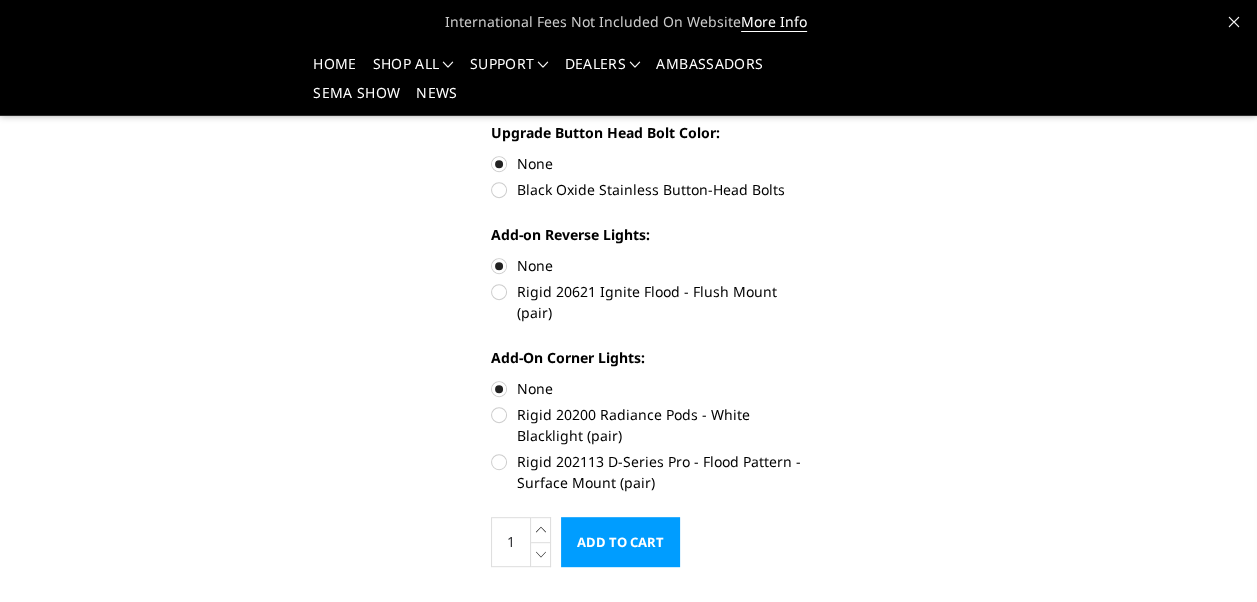click on "Rigid 202113 D-Series Pro - Flood Pattern - Surface Mount (pair)" at bounding box center [653, 472] 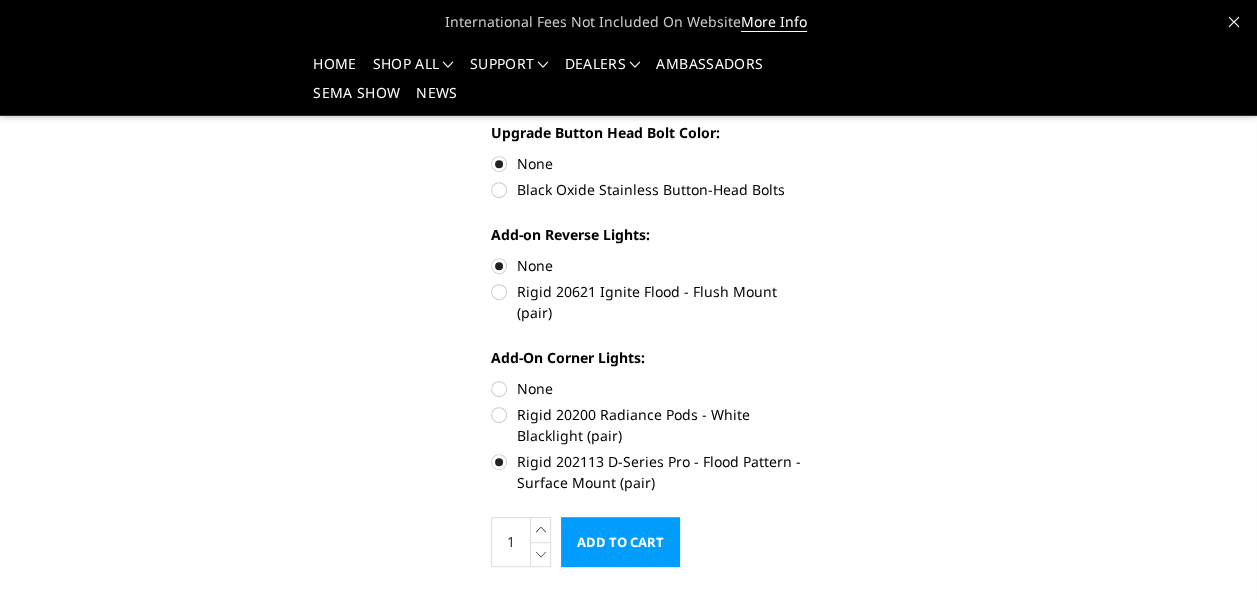click on "Rigid 20621 Ignite Flood - Flush Mount (pair)" at bounding box center [653, 302] 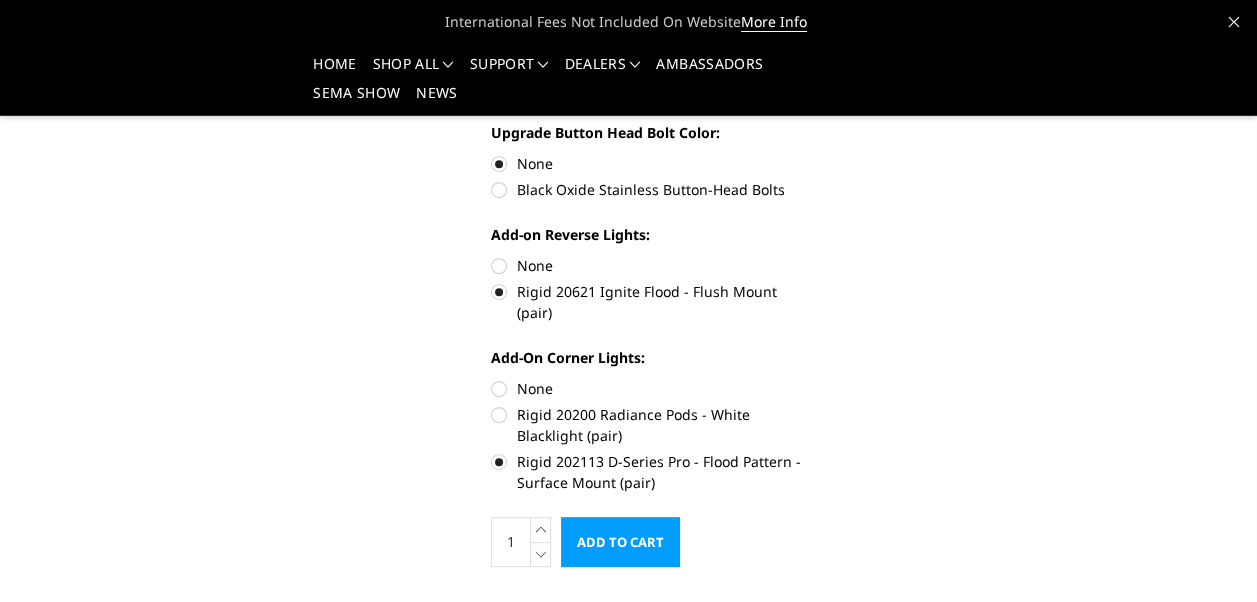 click on "Add to Cart" at bounding box center [620, 542] 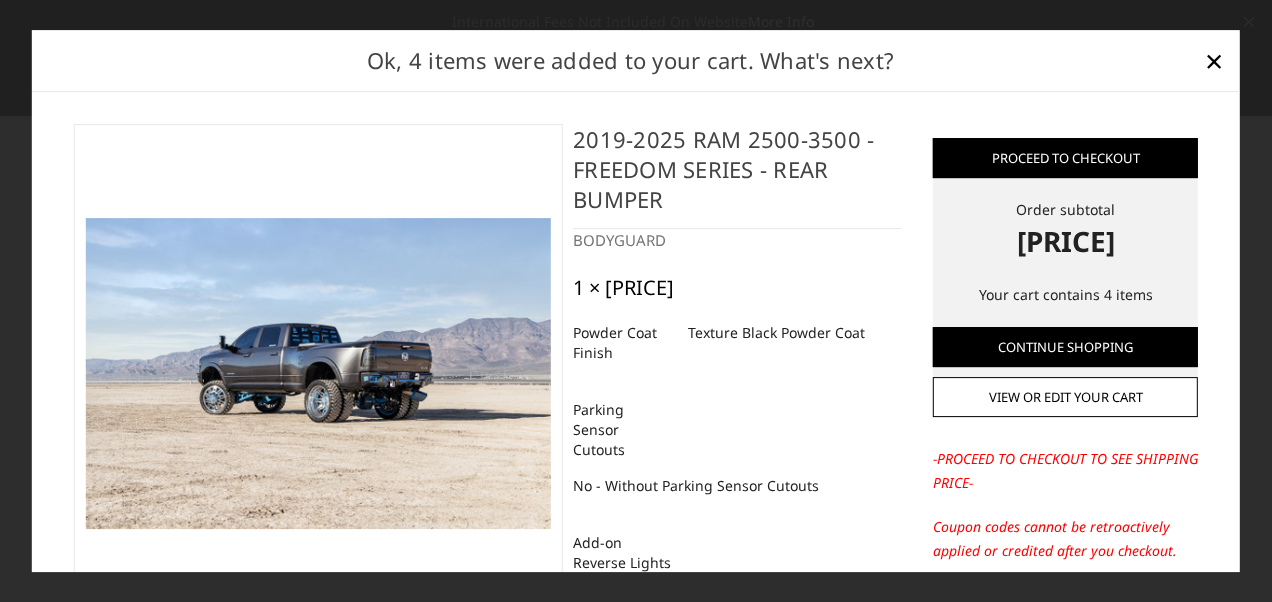click at bounding box center (318, 373) 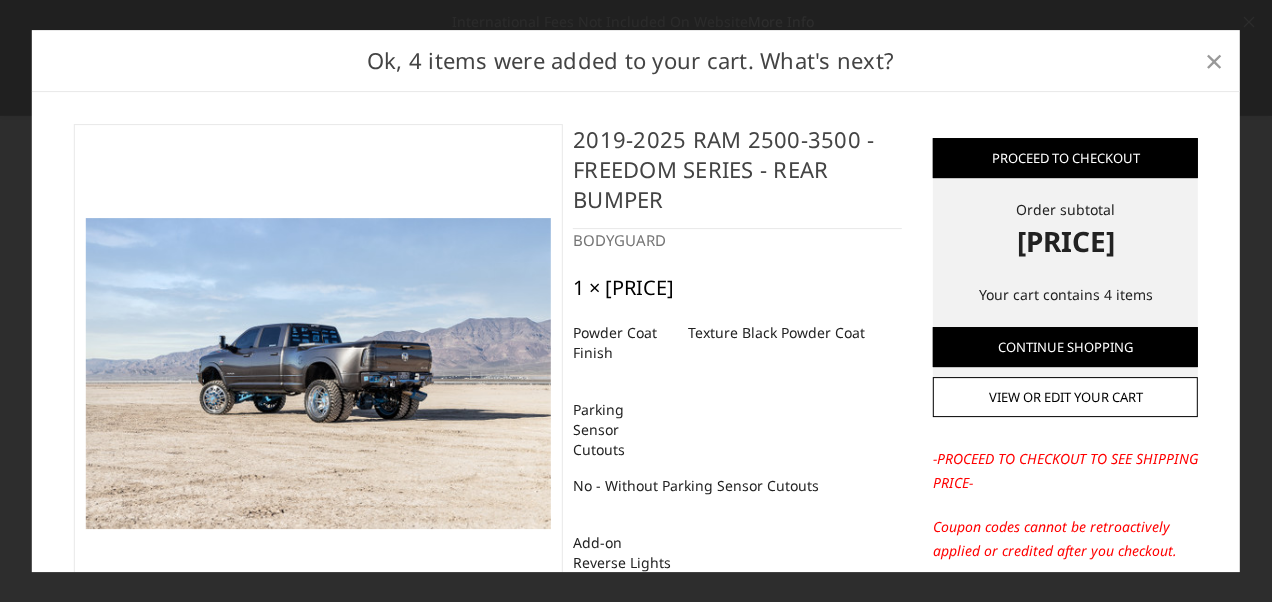 click on "×" at bounding box center [1214, 60] 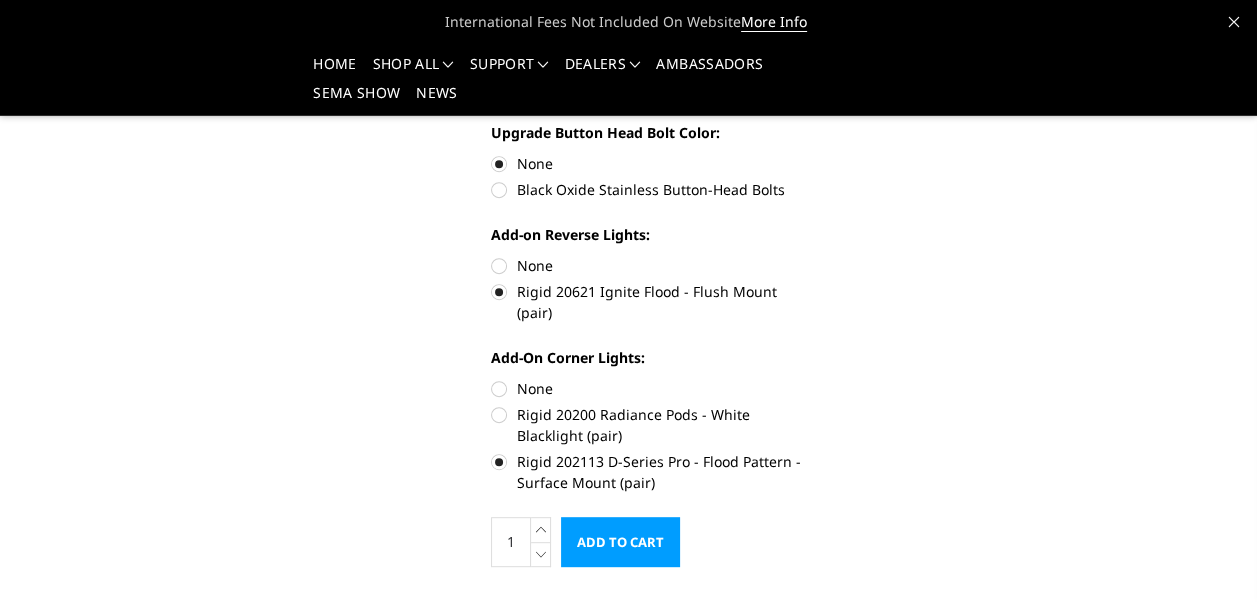 click on "Rigid 20621 Ignite Flood - Flush Mount (pair)" at bounding box center (653, 302) 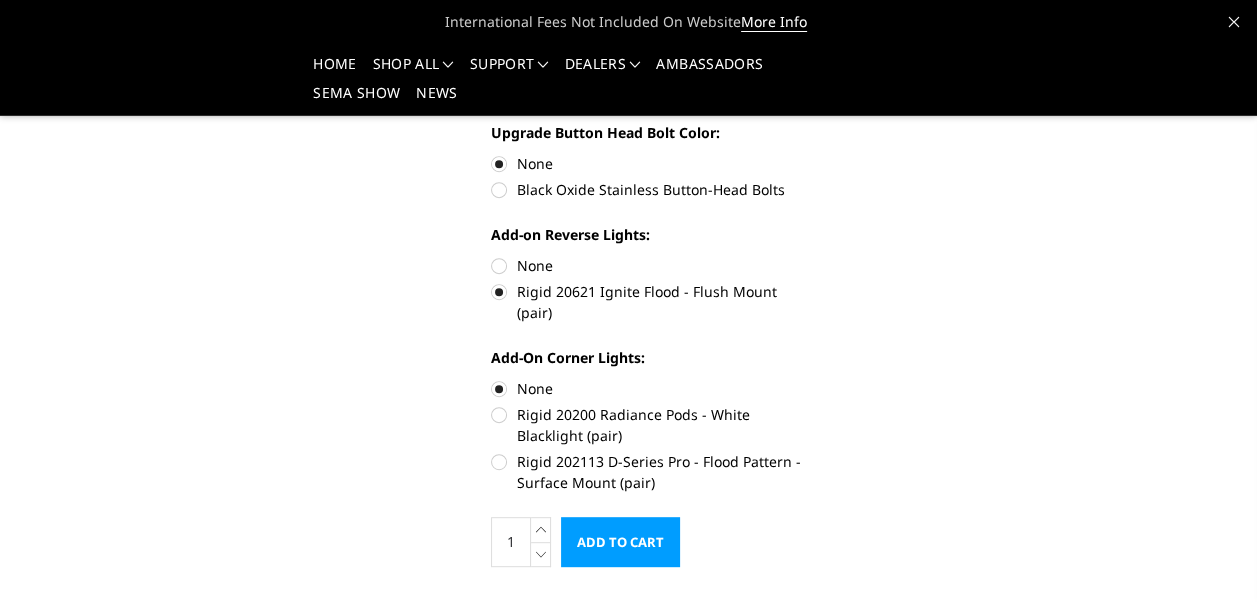 click on "None" at bounding box center [653, 265] 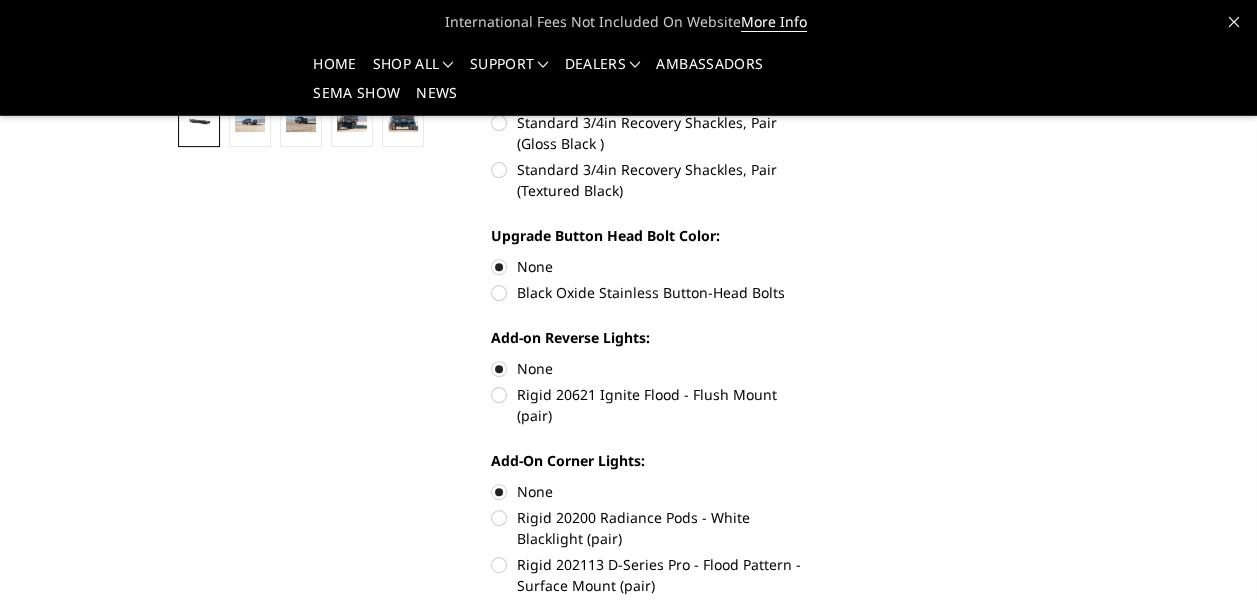 scroll, scrollTop: 666, scrollLeft: 0, axis: vertical 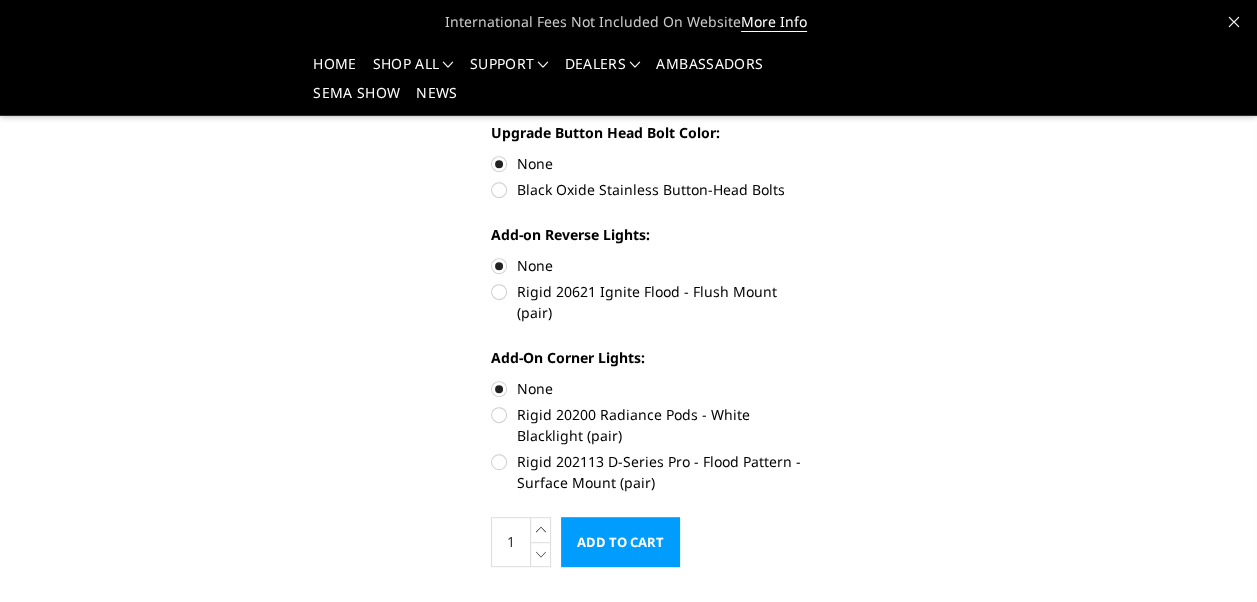 click on "Add to Cart" at bounding box center [620, 542] 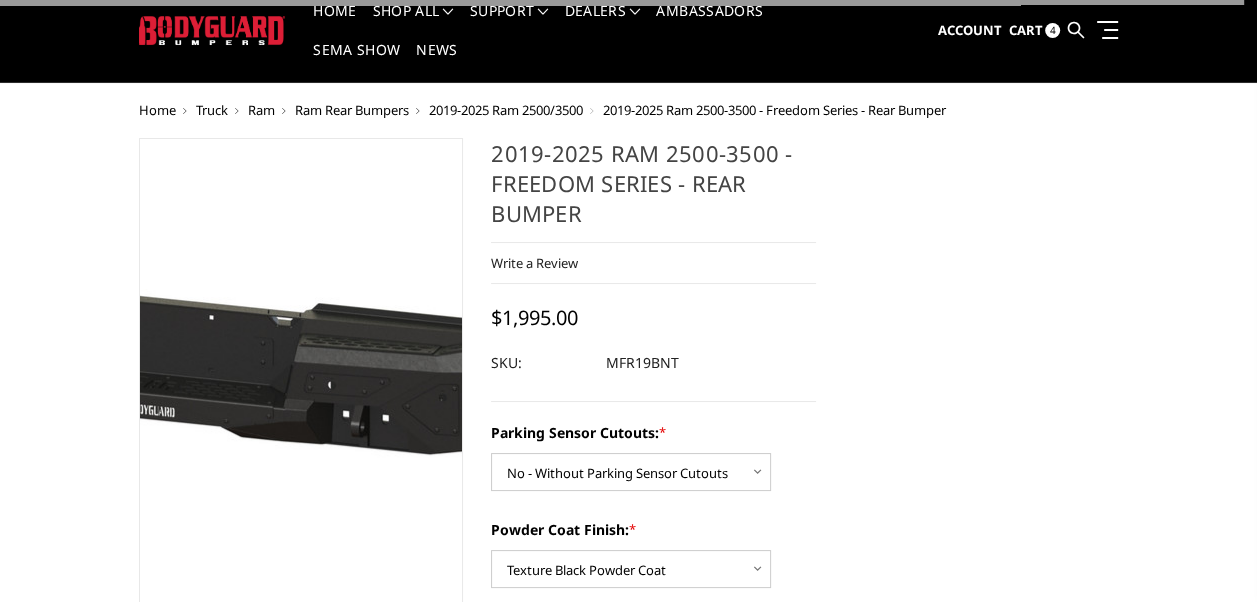 scroll, scrollTop: 0, scrollLeft: 0, axis: both 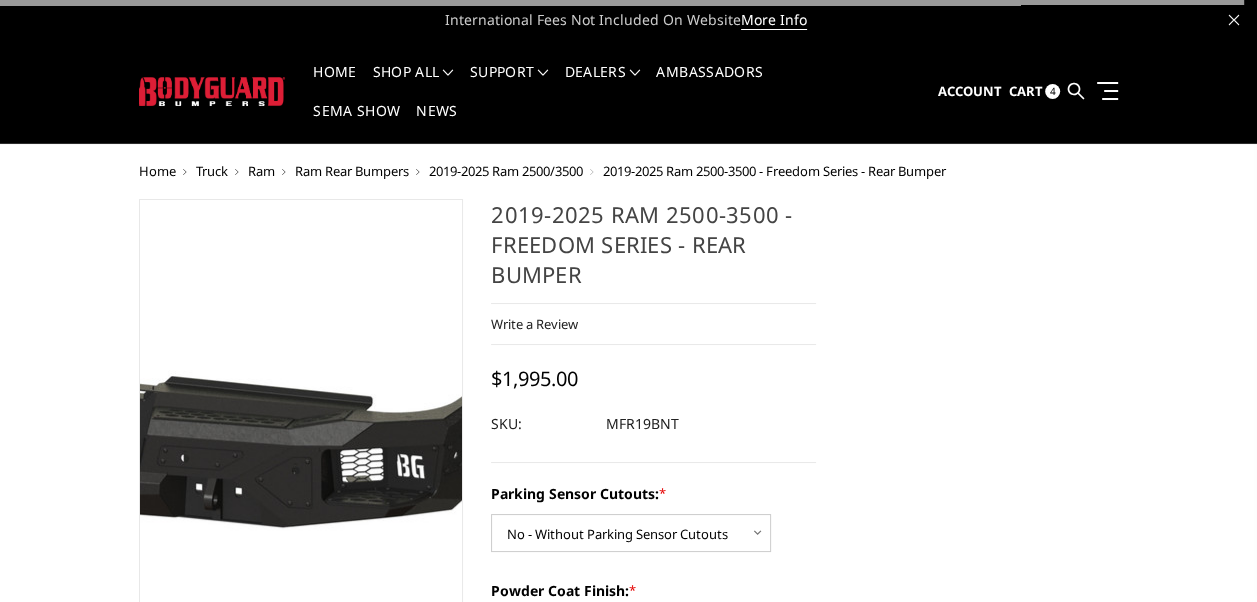 click at bounding box center (16, 450) 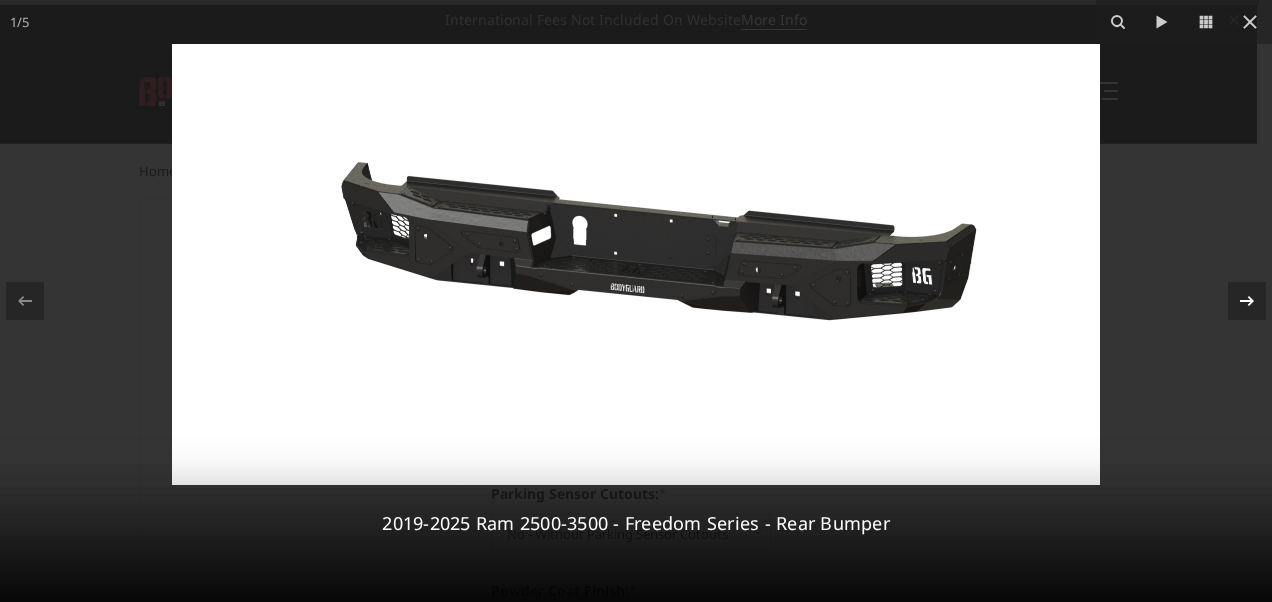 click 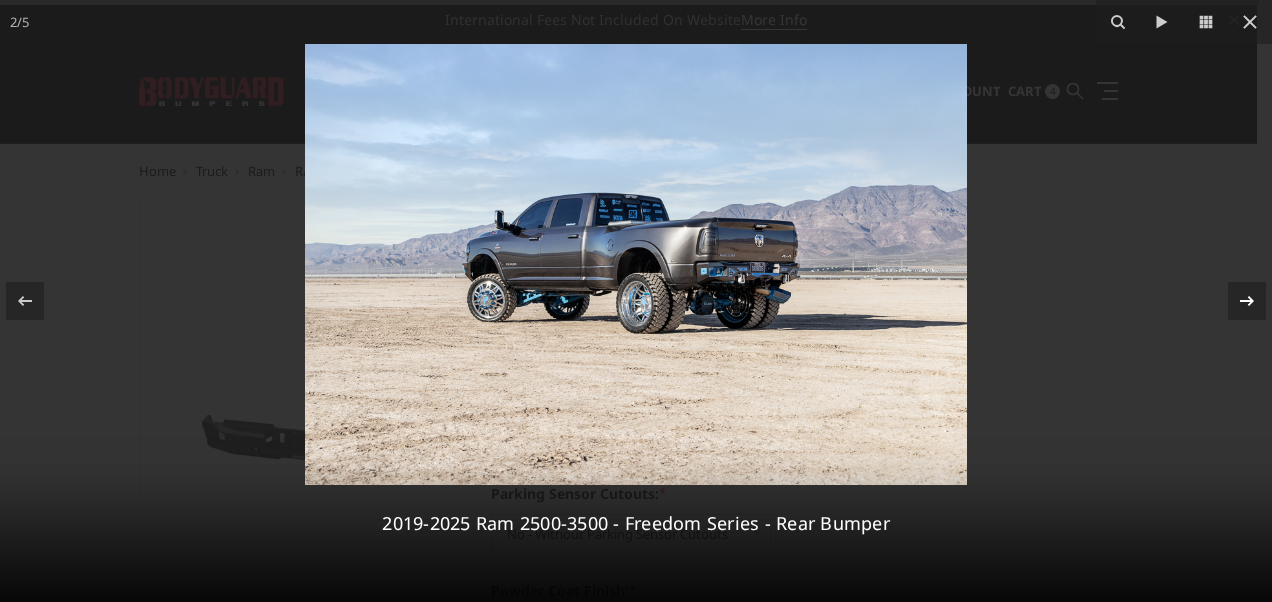click 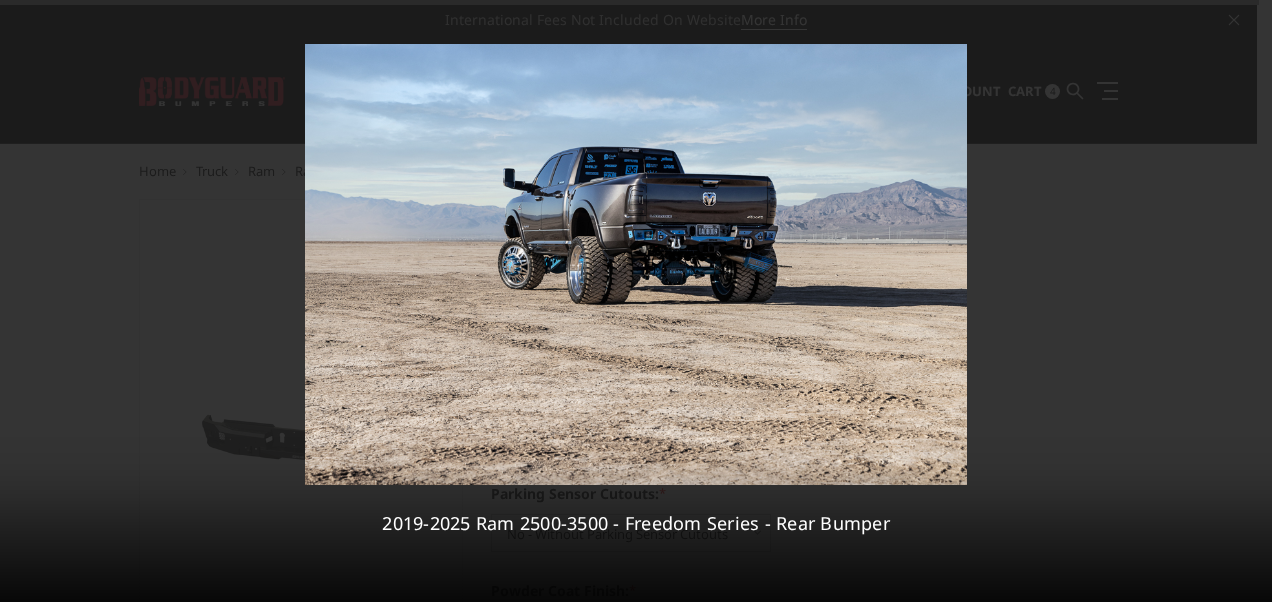 click on "3  /  5 2019-2025 Ram 2500-3500 - Freedom Series - Rear Bumper" at bounding box center [636, 301] 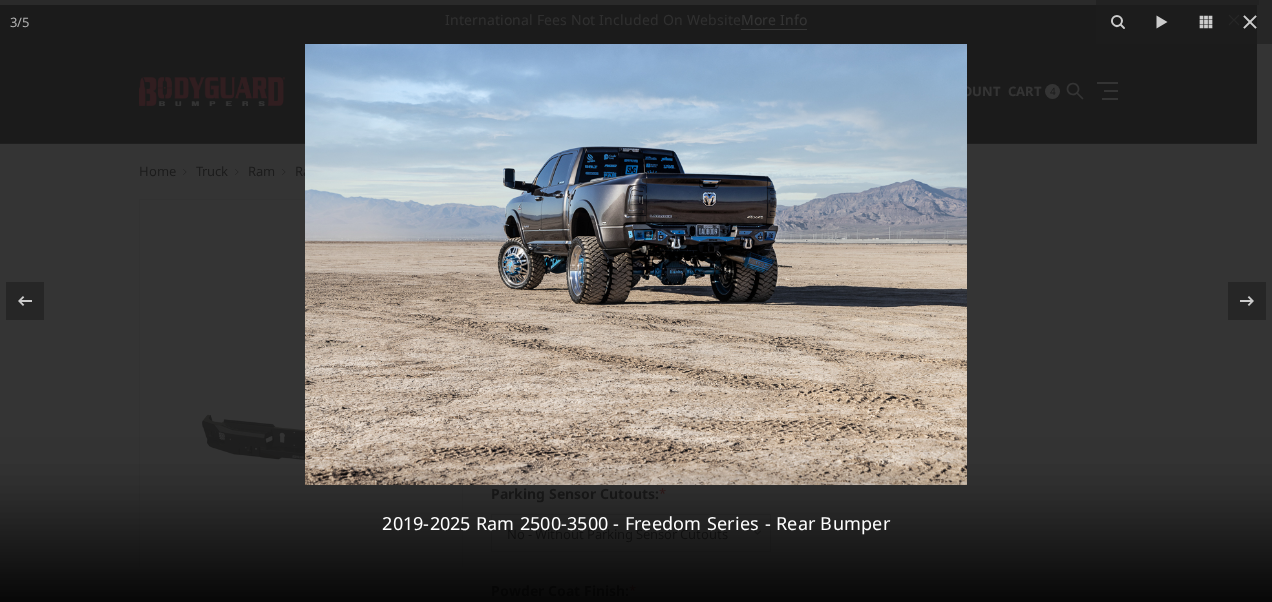click at bounding box center [636, 264] 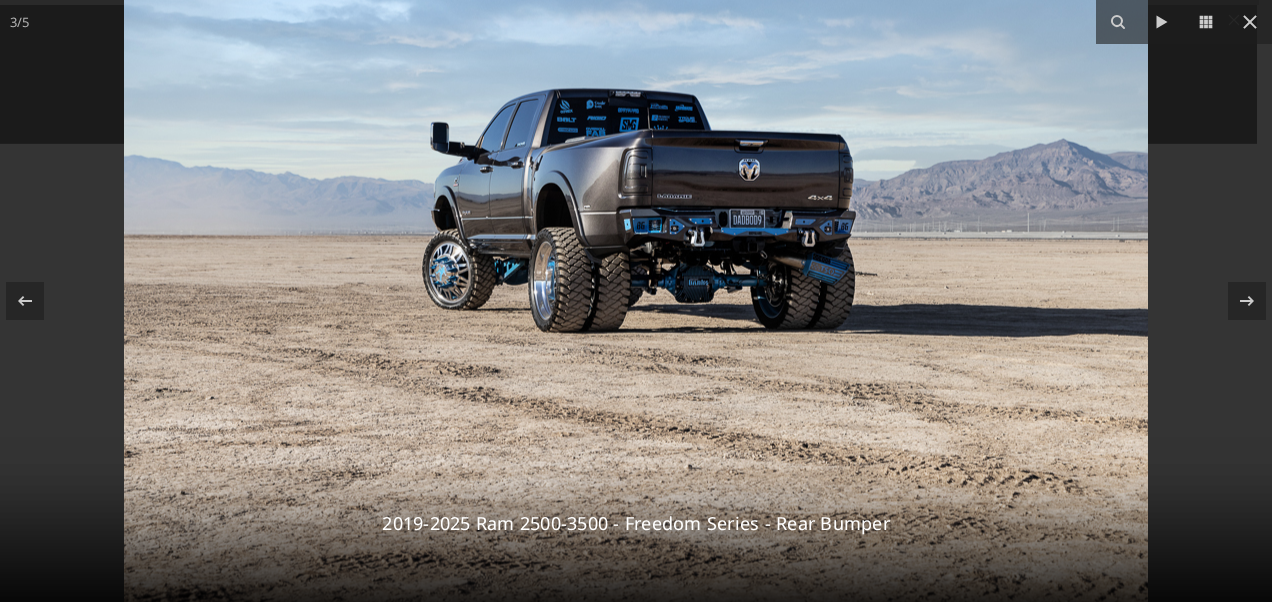 click at bounding box center (636, 271) 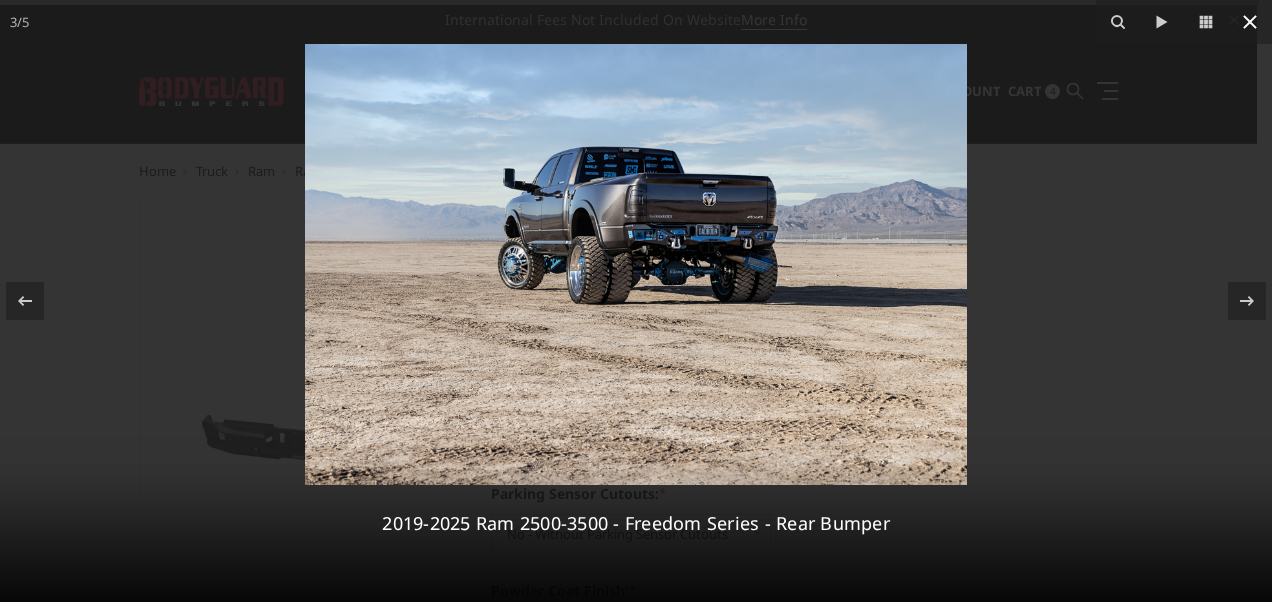 click 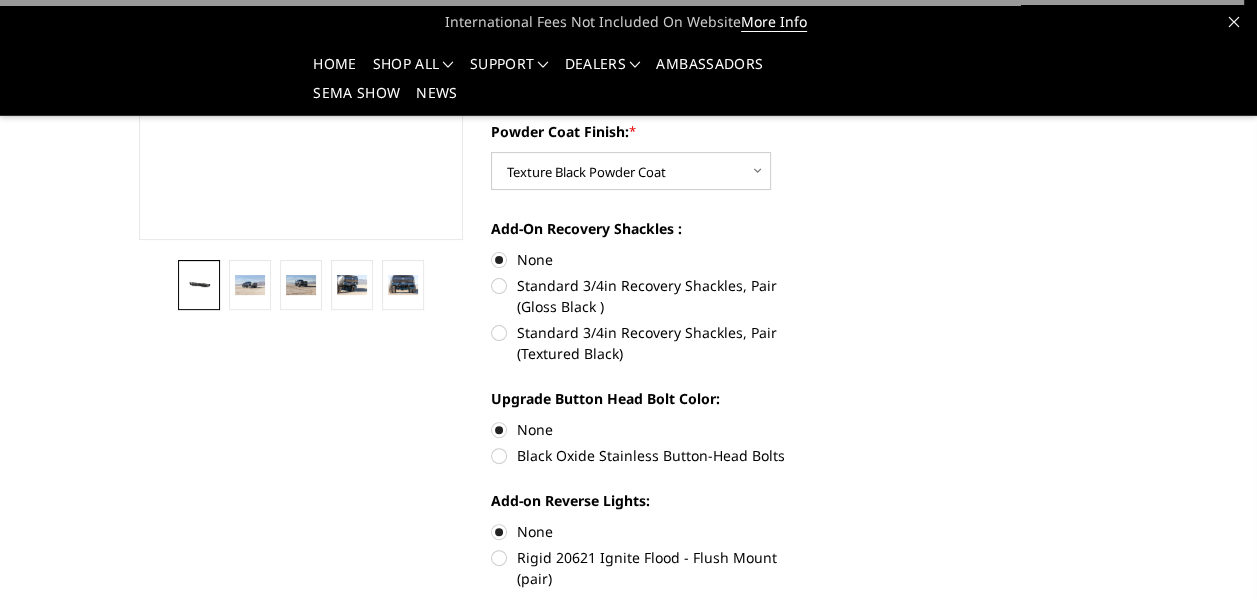 scroll, scrollTop: 0, scrollLeft: 0, axis: both 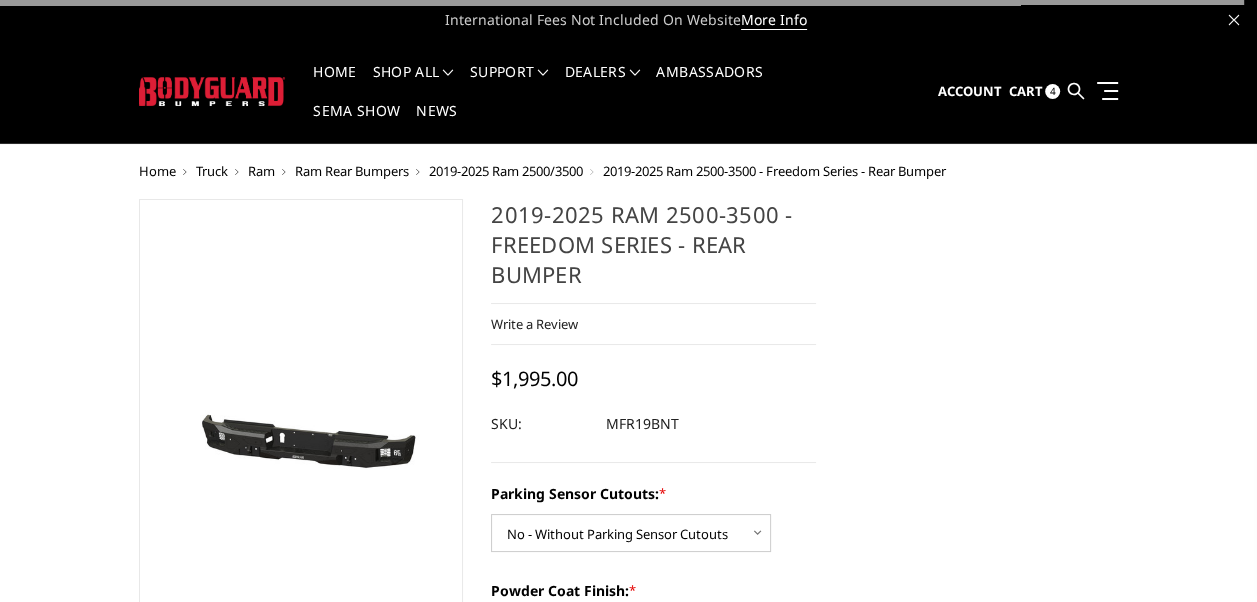 click on "Cart" at bounding box center (1025, 91) 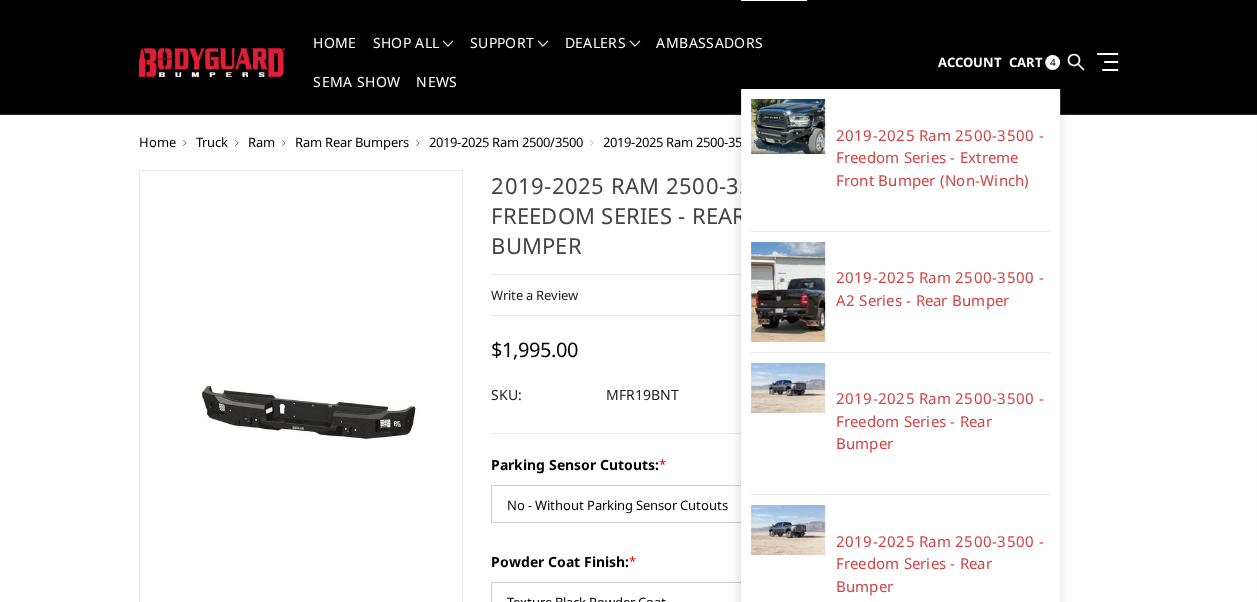 scroll, scrollTop: 0, scrollLeft: 0, axis: both 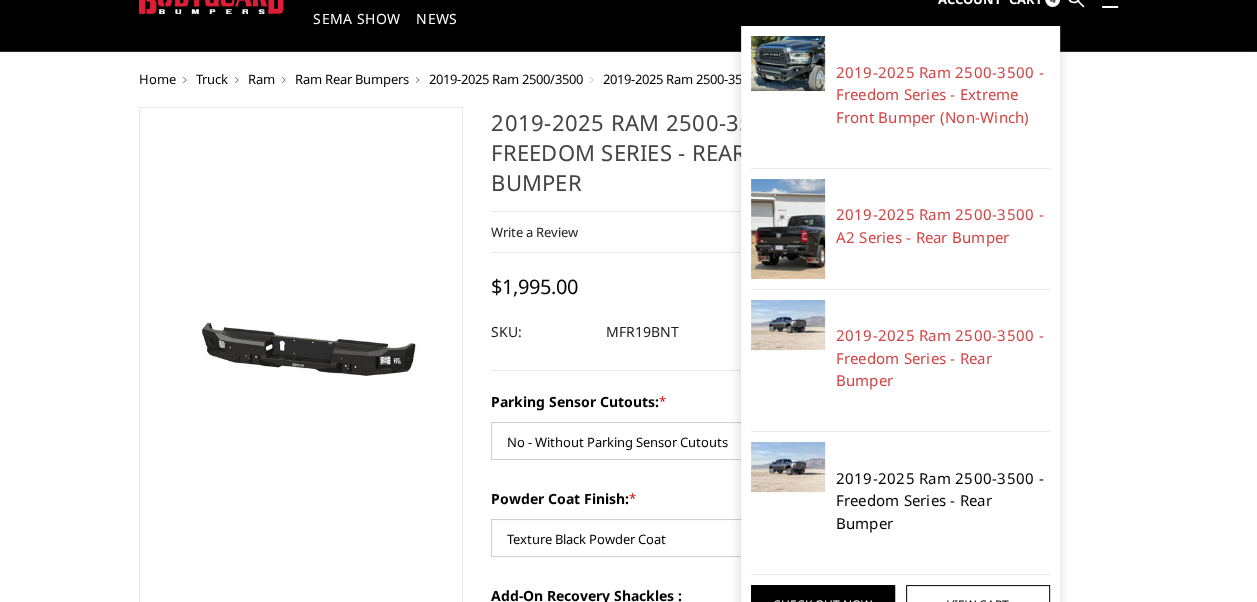 click on "2019-2025 Ram 2500-3500 - Freedom Series - Rear Bumper" at bounding box center [943, 501] 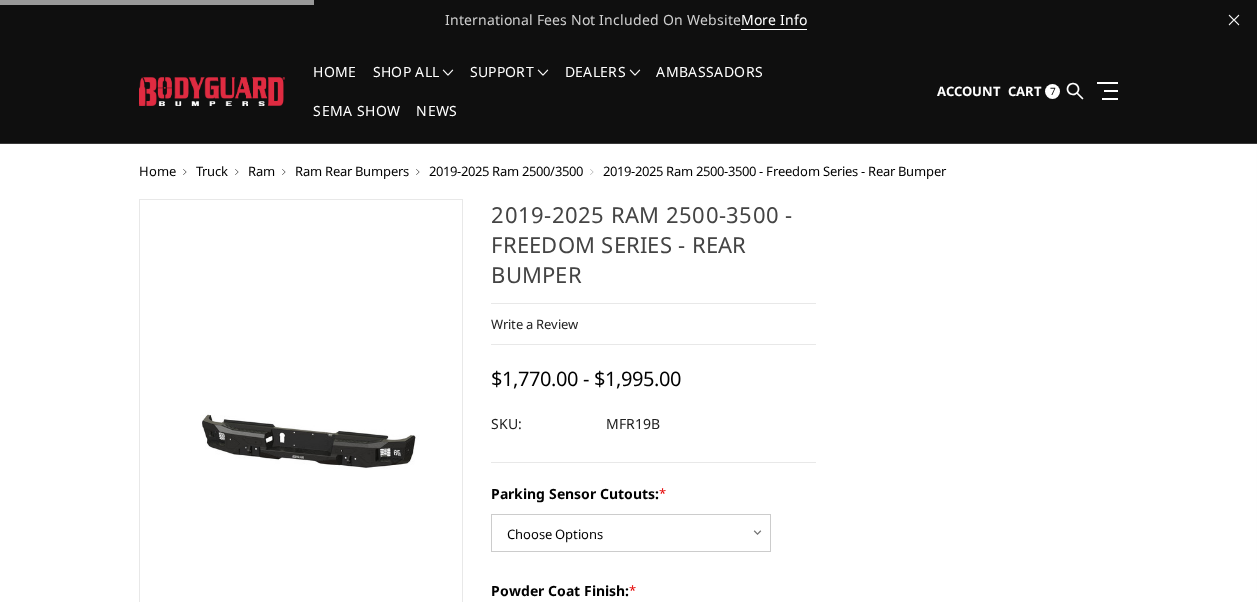 scroll, scrollTop: 0, scrollLeft: 0, axis: both 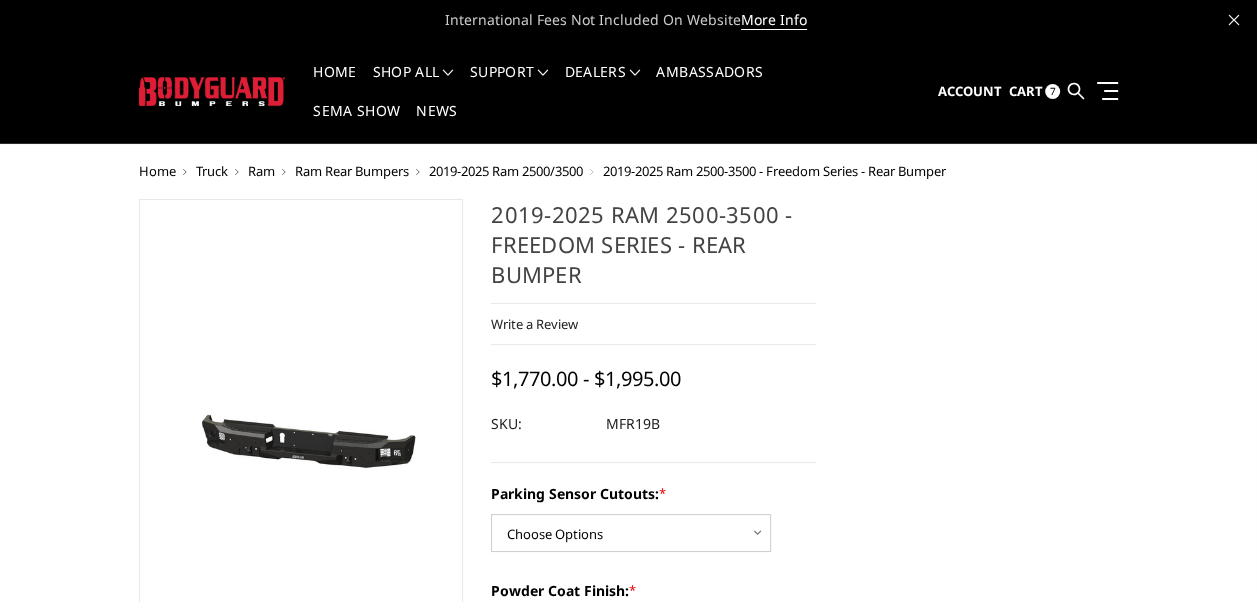 click on "7" at bounding box center (1052, 91) 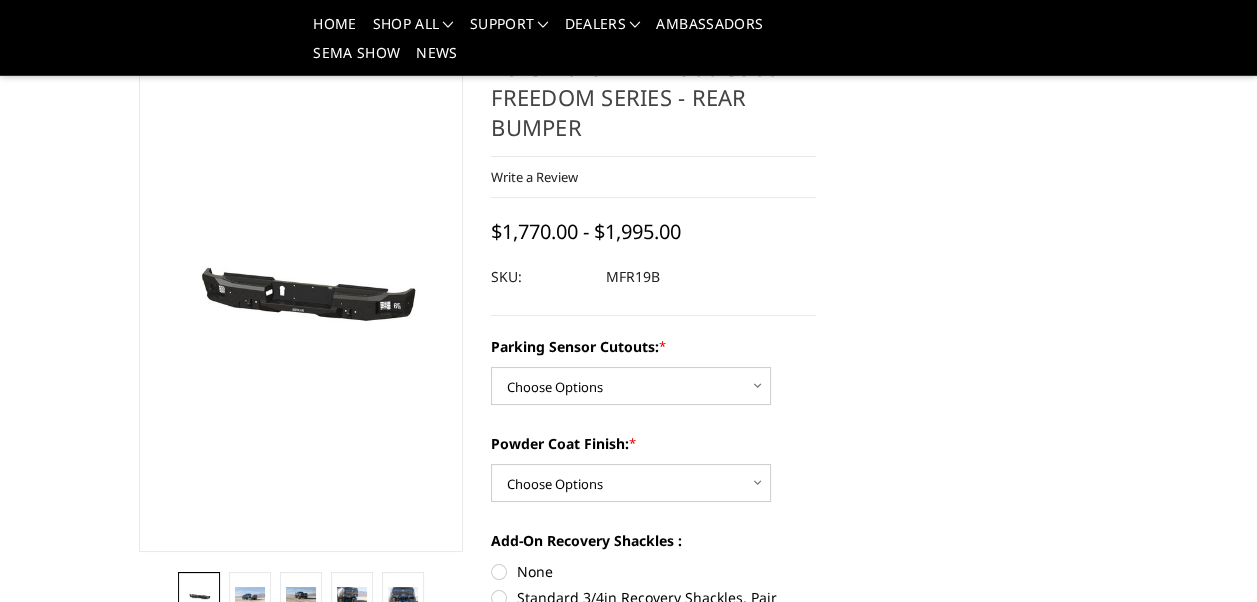 scroll, scrollTop: 0, scrollLeft: 0, axis: both 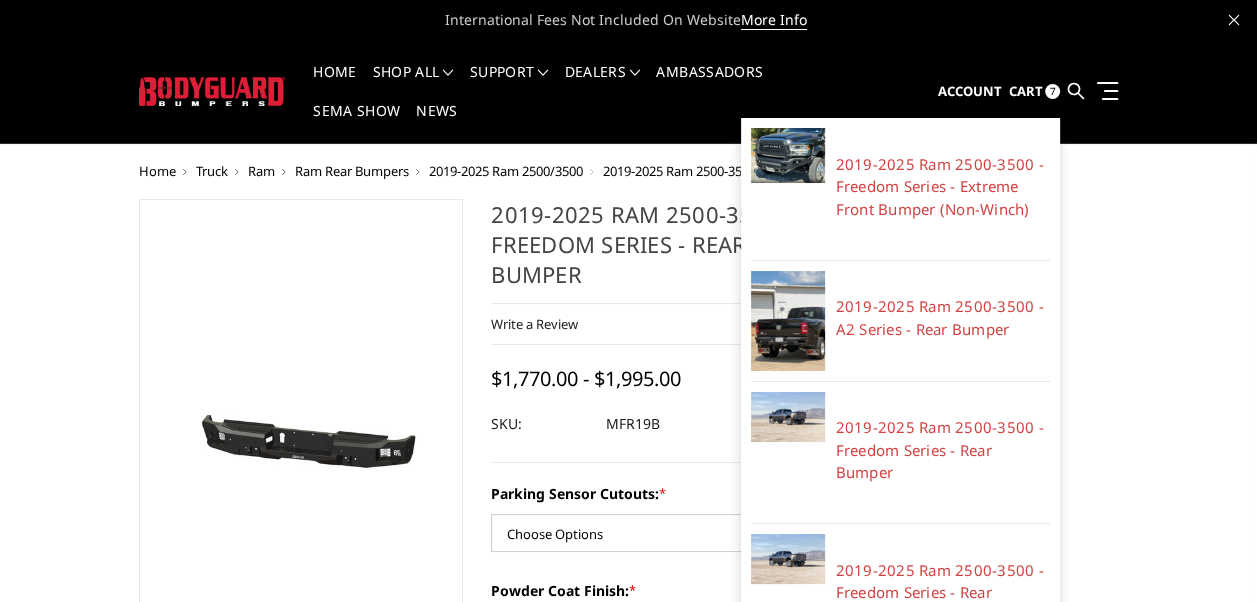 click on "Home
Truck
Ram
Ram Rear Bumpers
2019-2025 Ram 2500/3500
2019-2025 Ram 2500-3500 - Freedom Series - Rear Bumper" at bounding box center [628, 1320] 